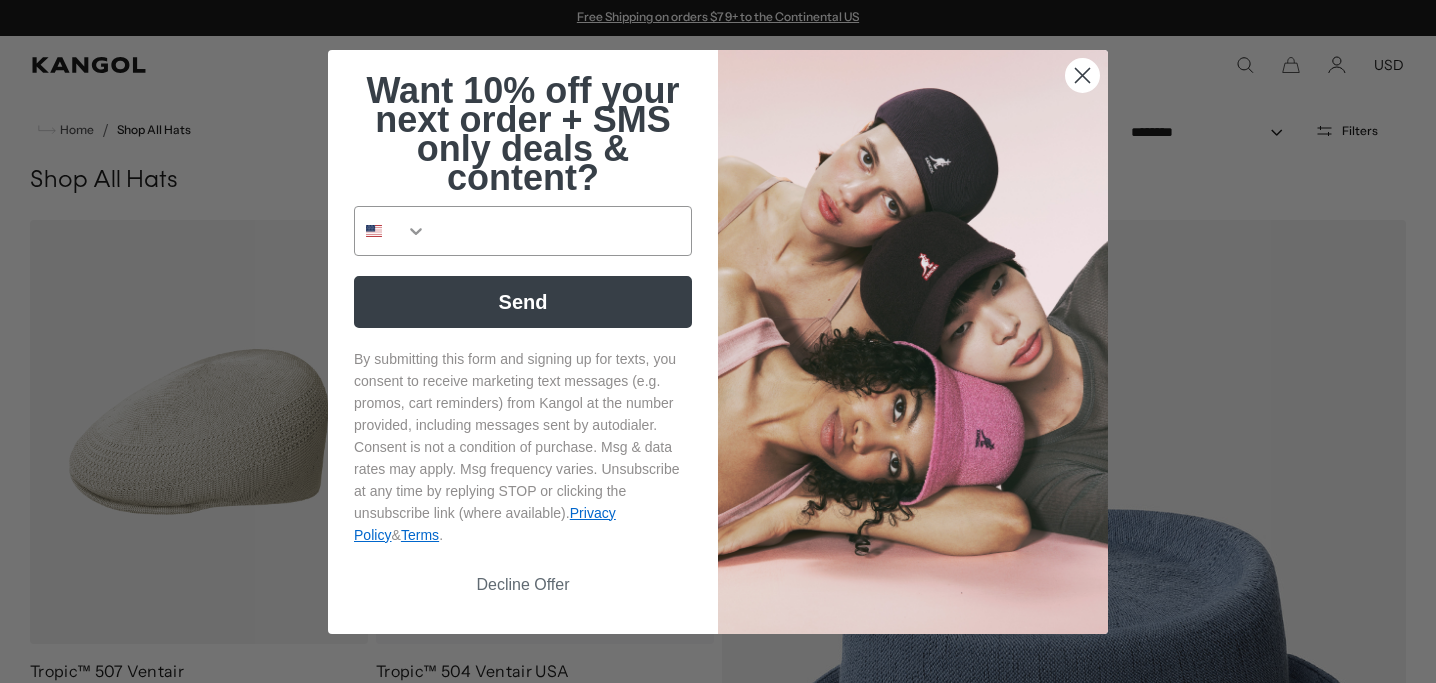 scroll, scrollTop: 0, scrollLeft: 0, axis: both 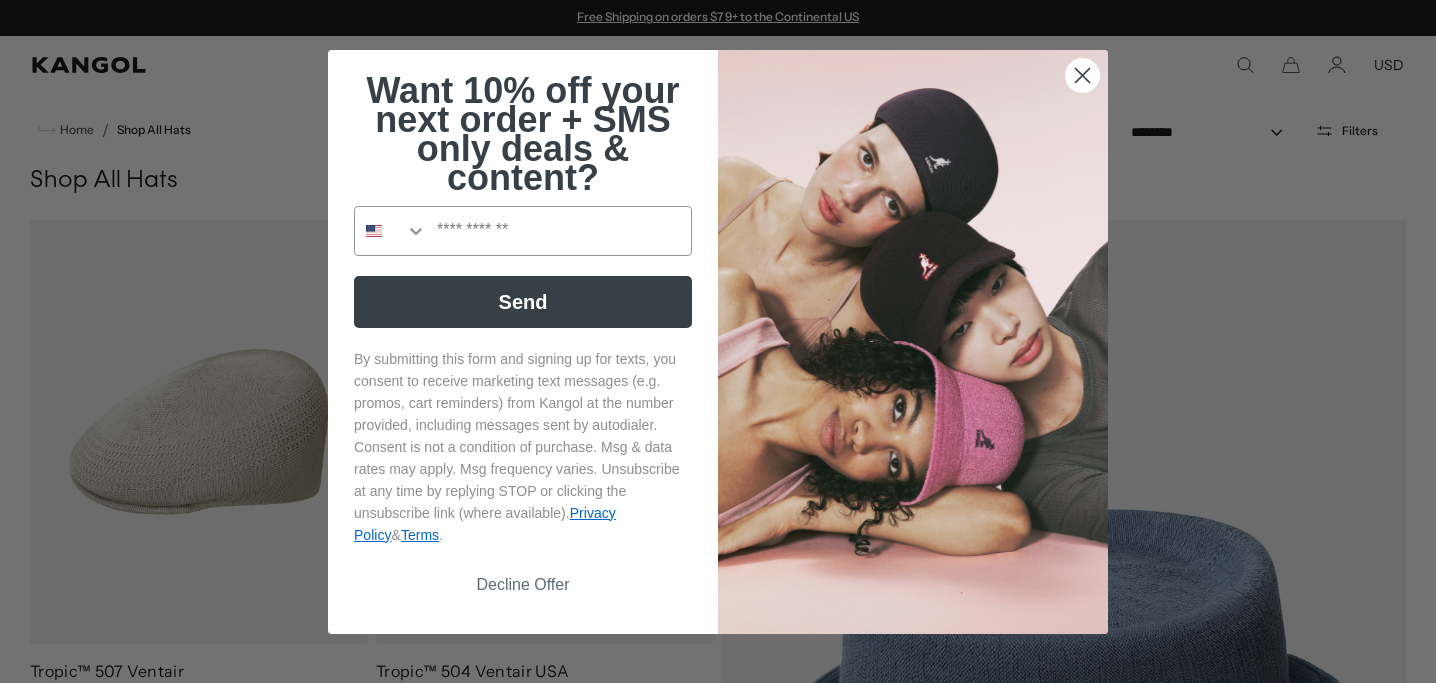 click 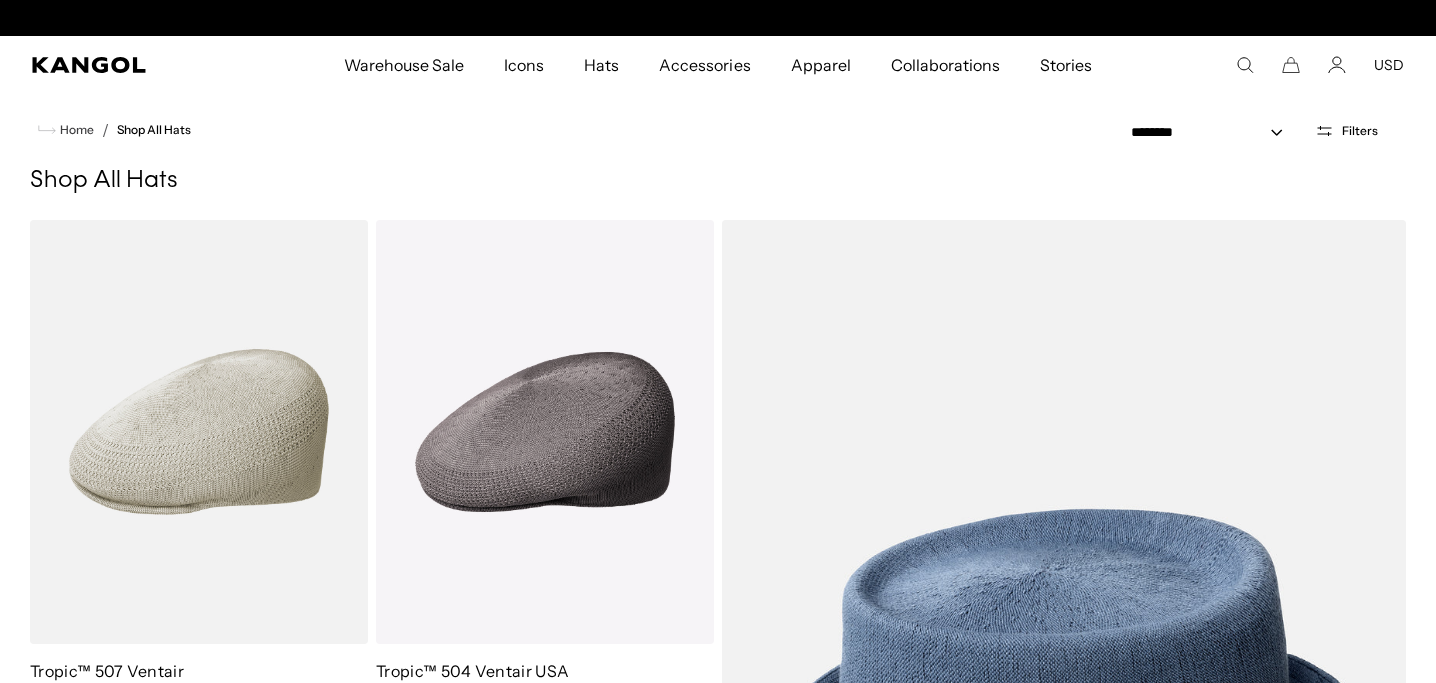 scroll, scrollTop: 0, scrollLeft: 412, axis: horizontal 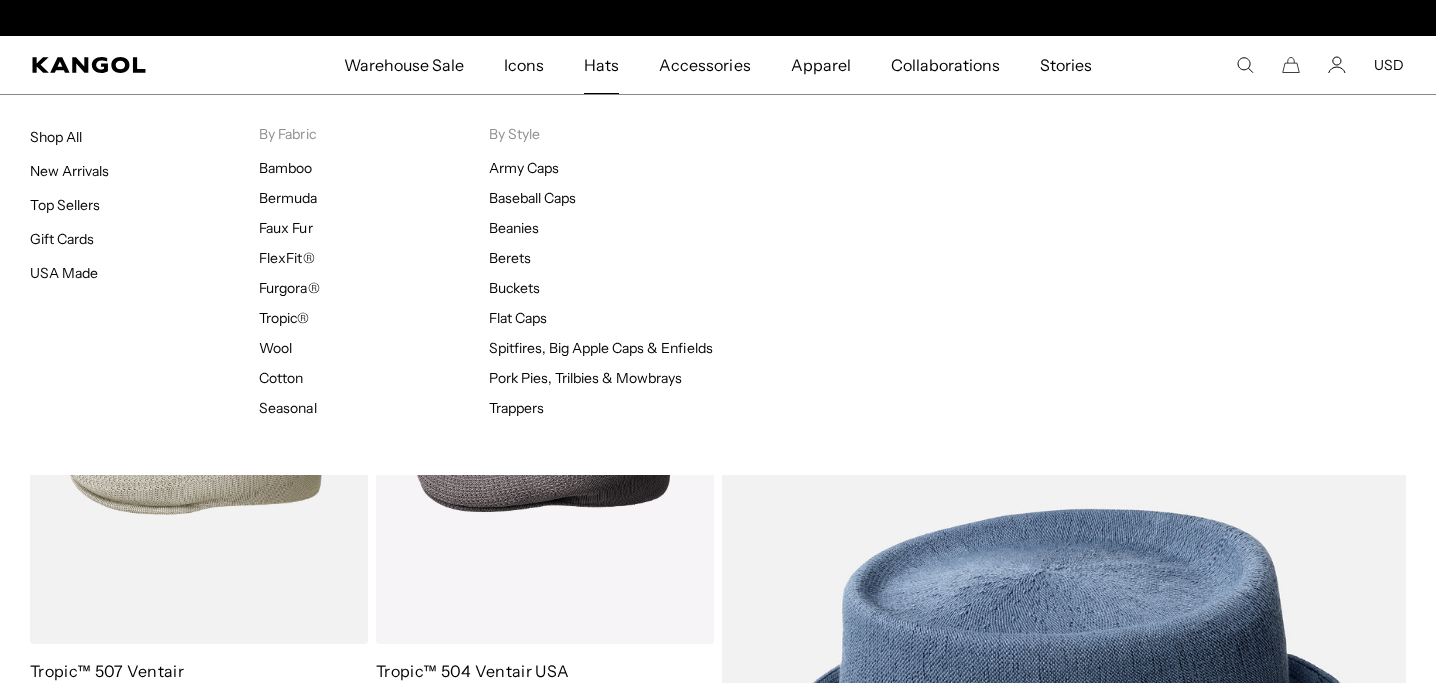 click on "Hats" 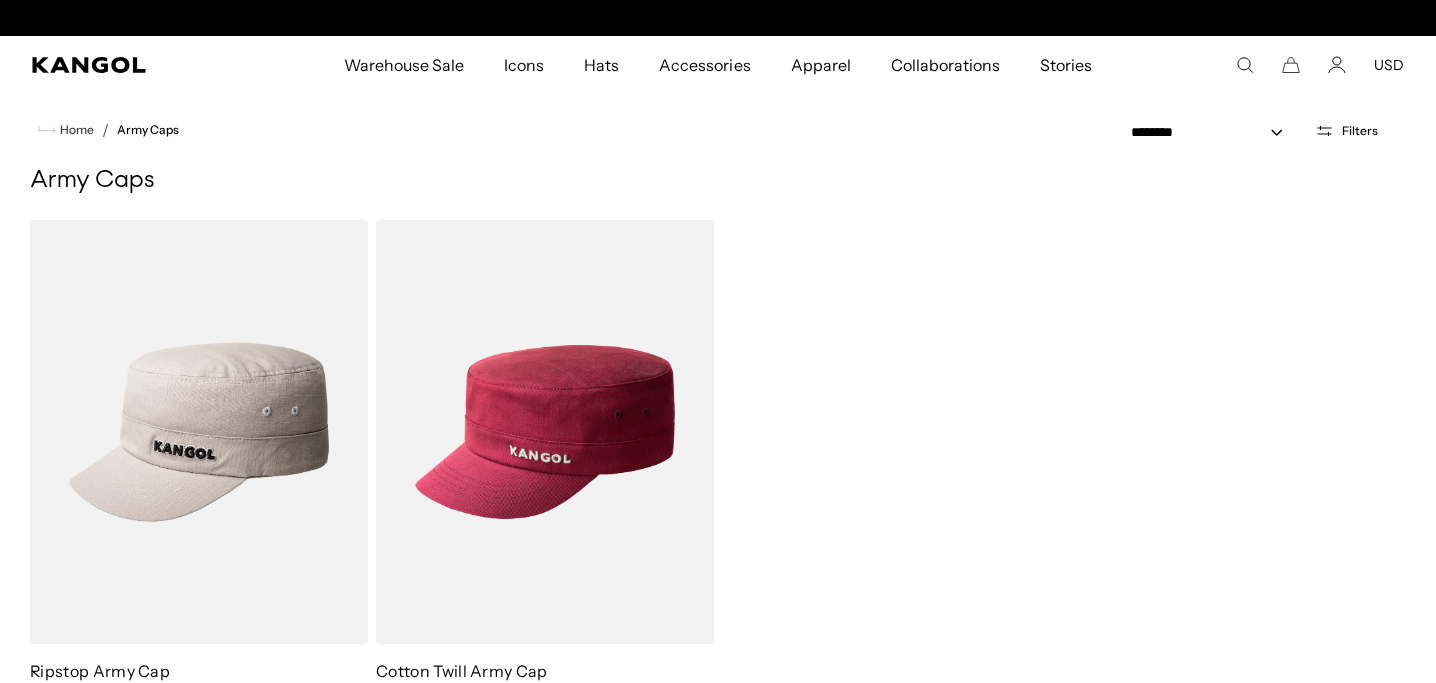 scroll, scrollTop: 281, scrollLeft: 0, axis: vertical 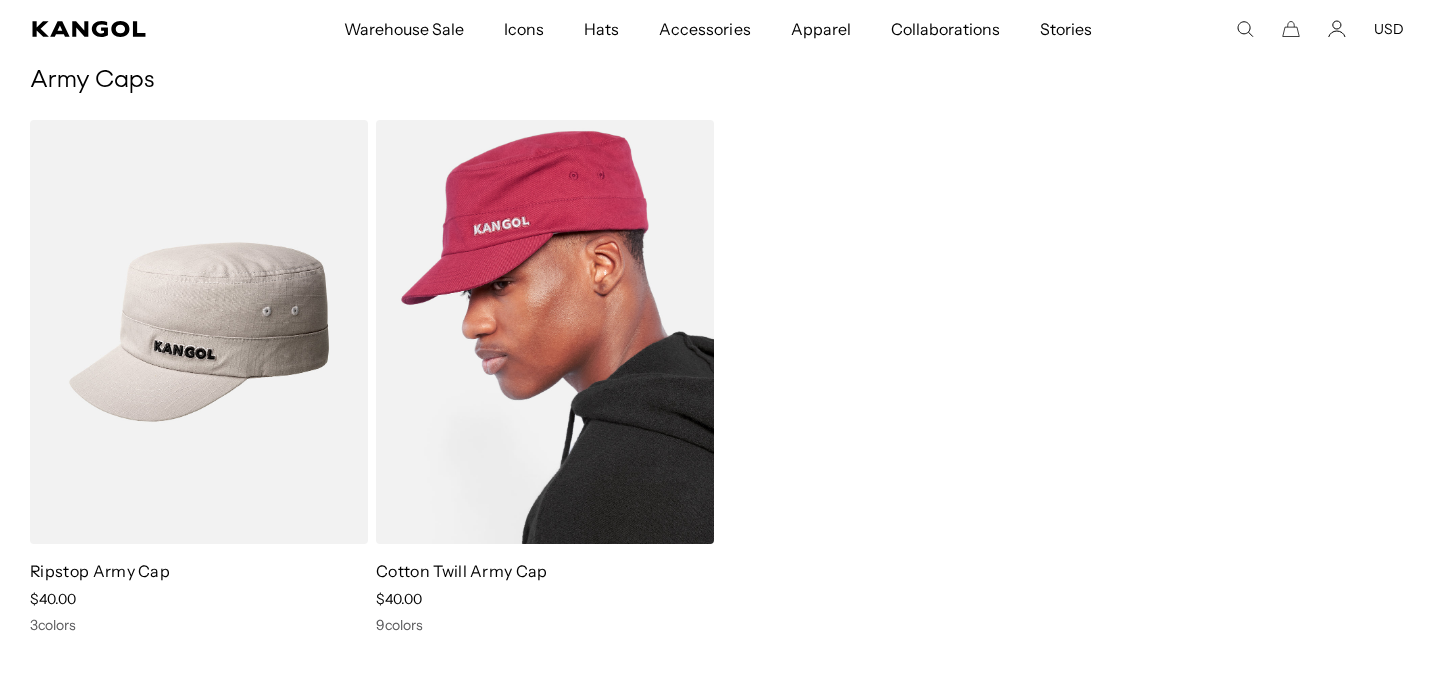 click at bounding box center [545, 332] 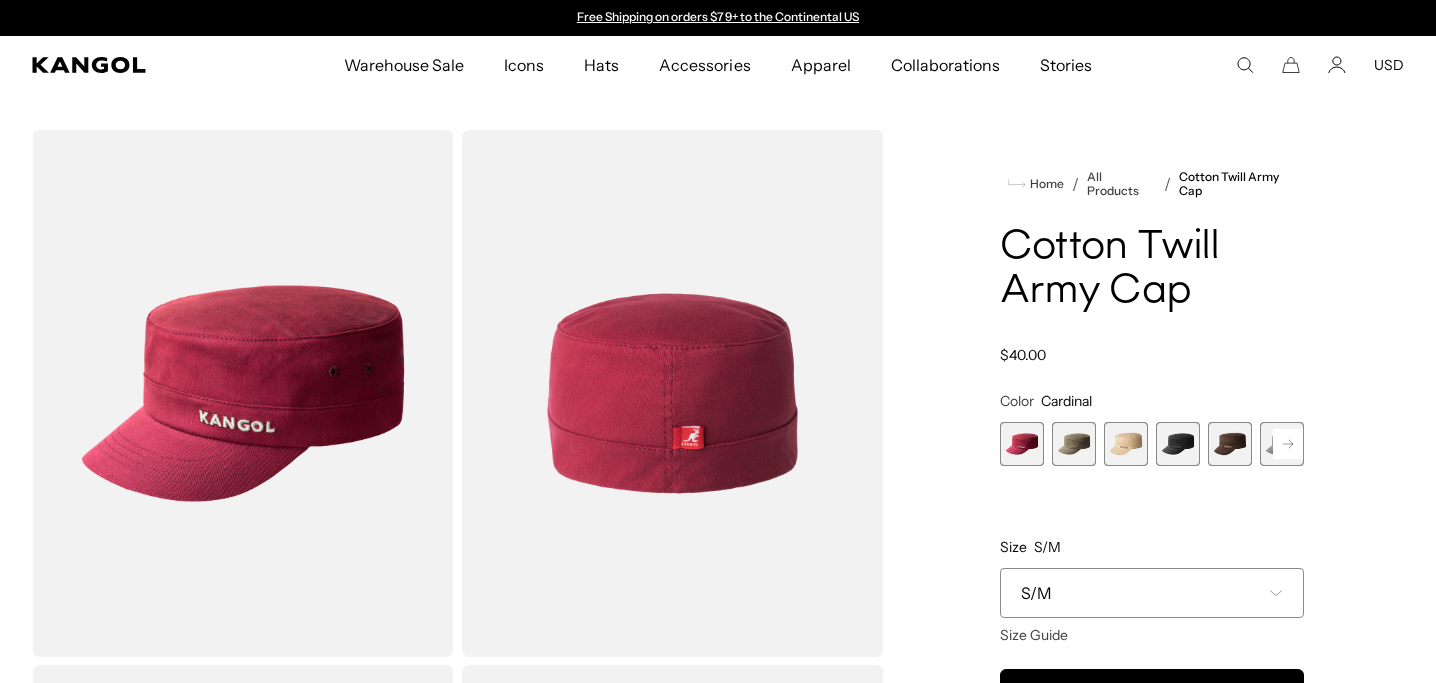 scroll, scrollTop: 0, scrollLeft: 0, axis: both 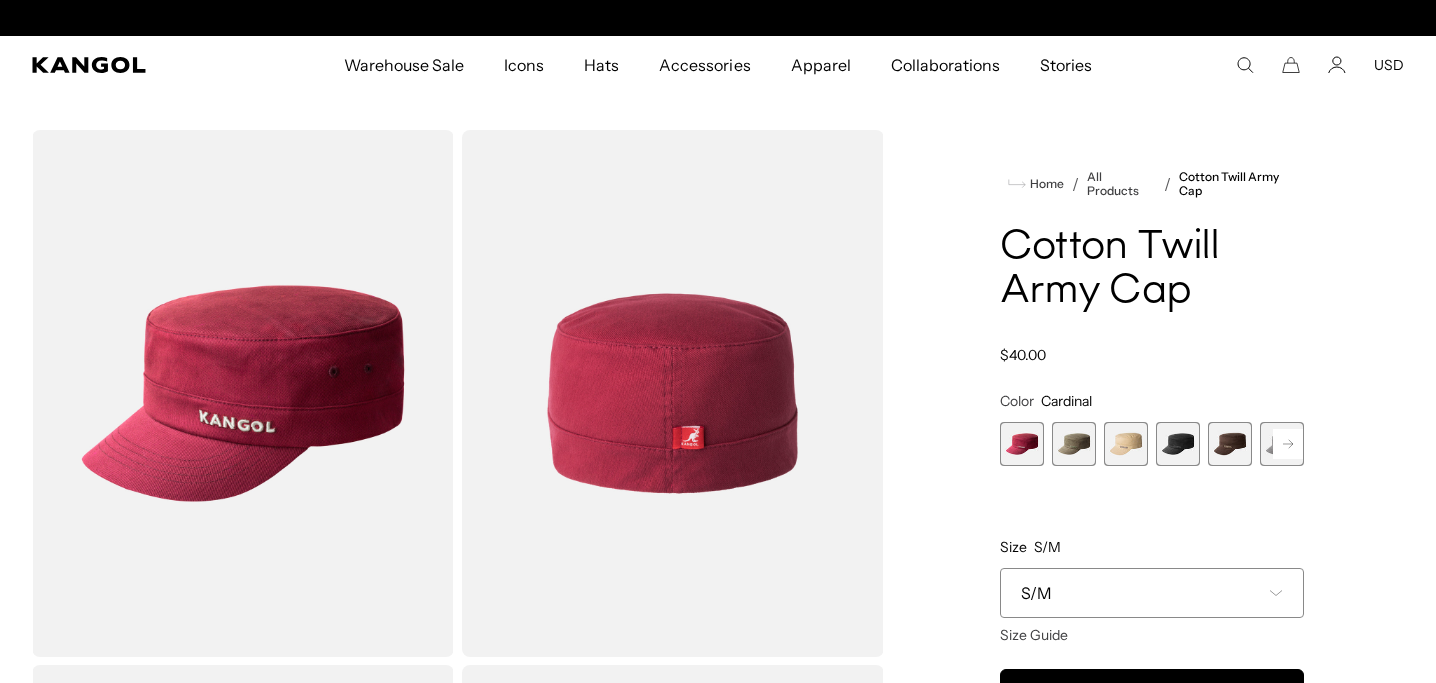 click at bounding box center (1074, 444) 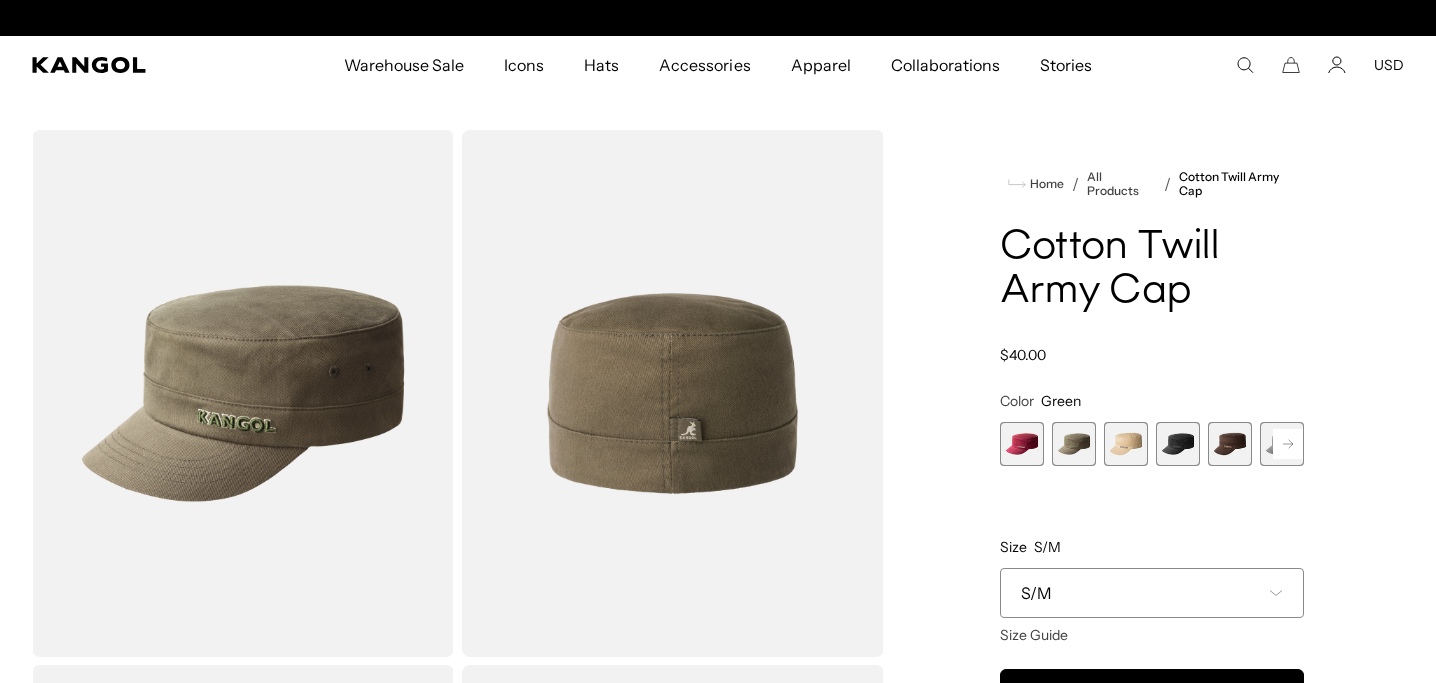 scroll, scrollTop: 0, scrollLeft: 412, axis: horizontal 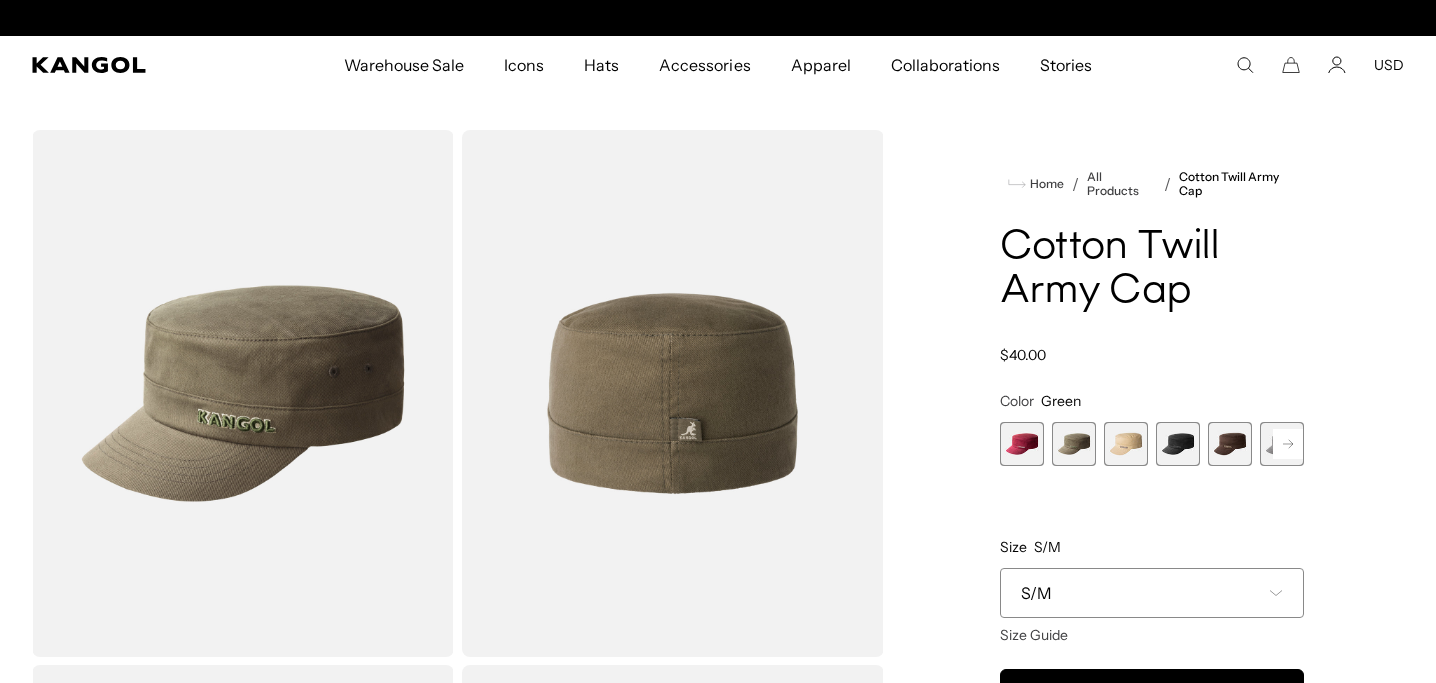 click at bounding box center [1126, 444] 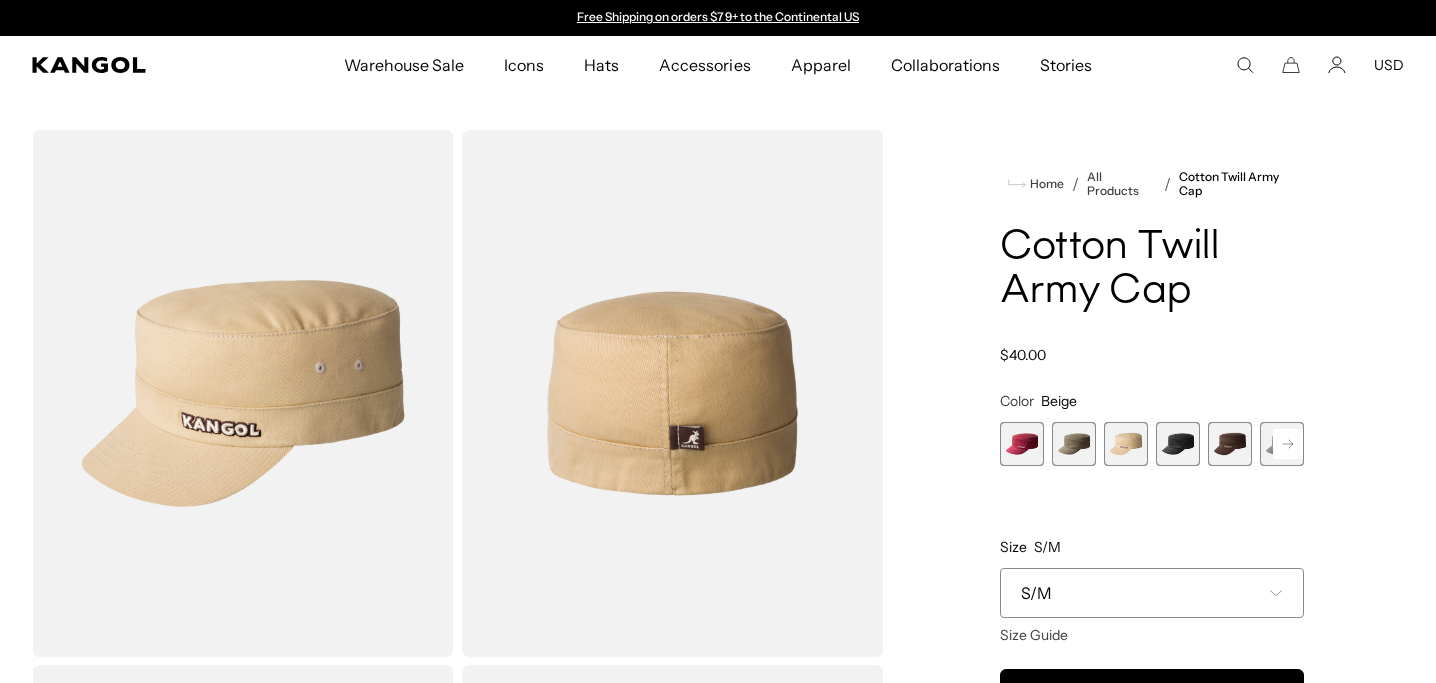 click at bounding box center [1178, 444] 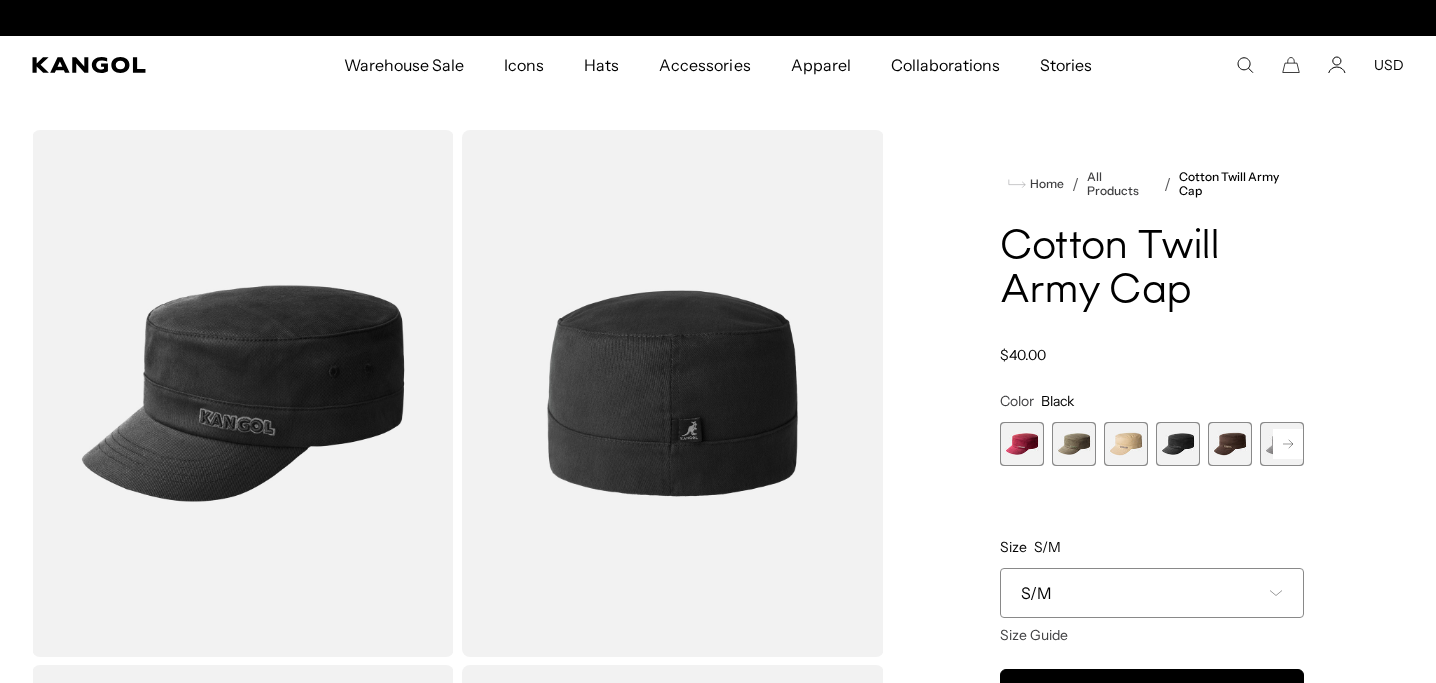 scroll, scrollTop: 0, scrollLeft: 412, axis: horizontal 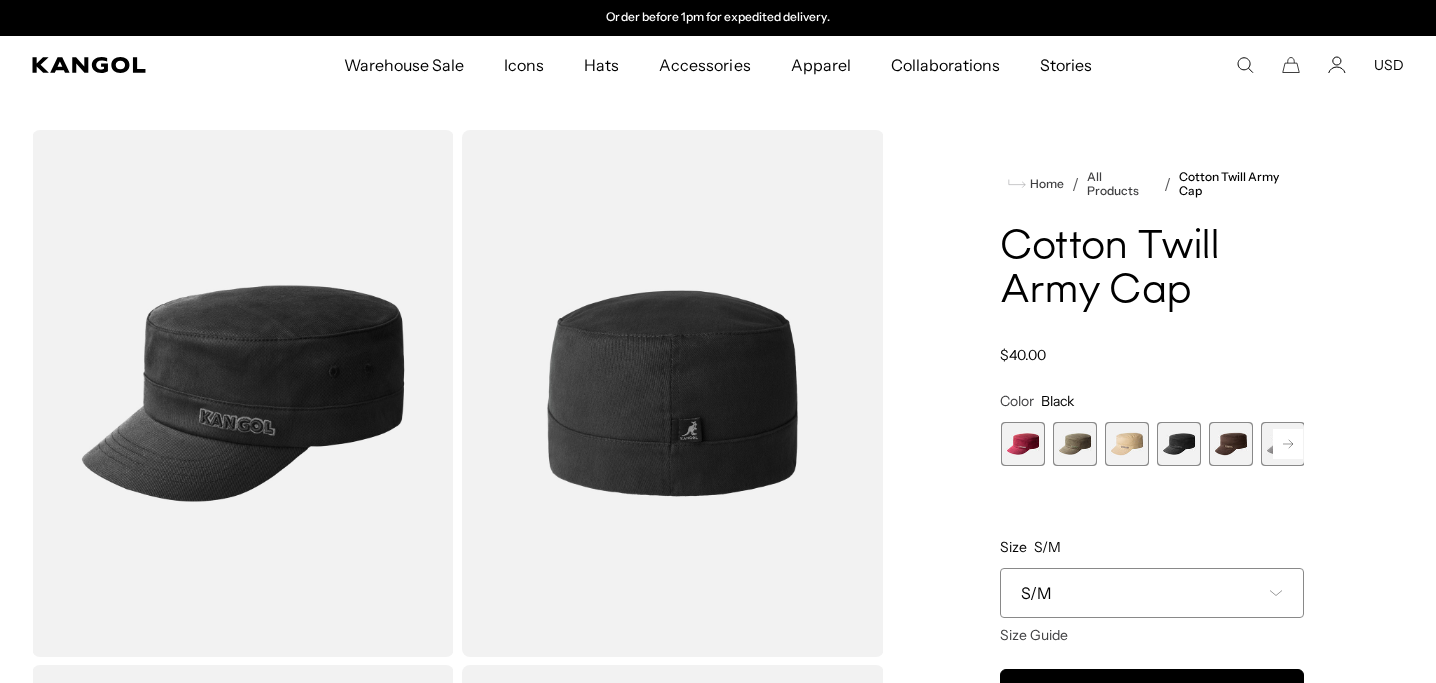 click at bounding box center (1231, 444) 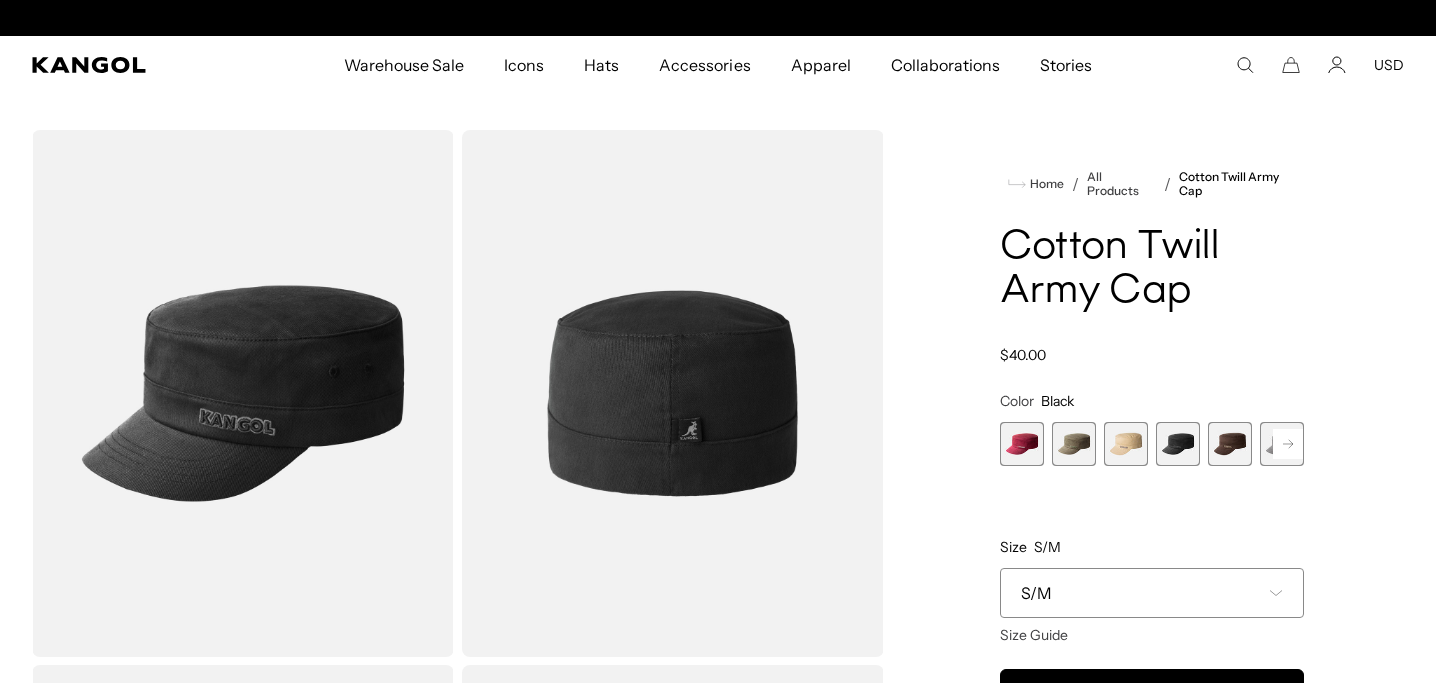 scroll, scrollTop: 0, scrollLeft: 0, axis: both 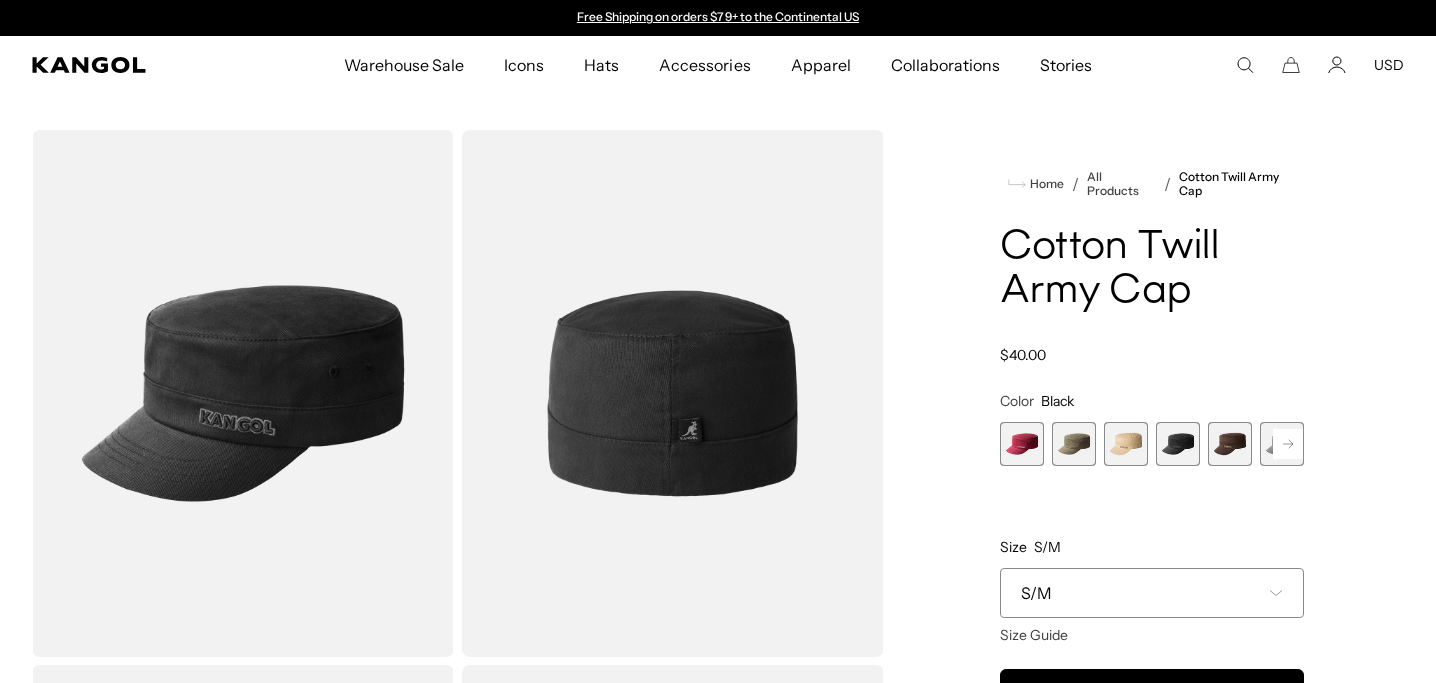 click at bounding box center (1230, 444) 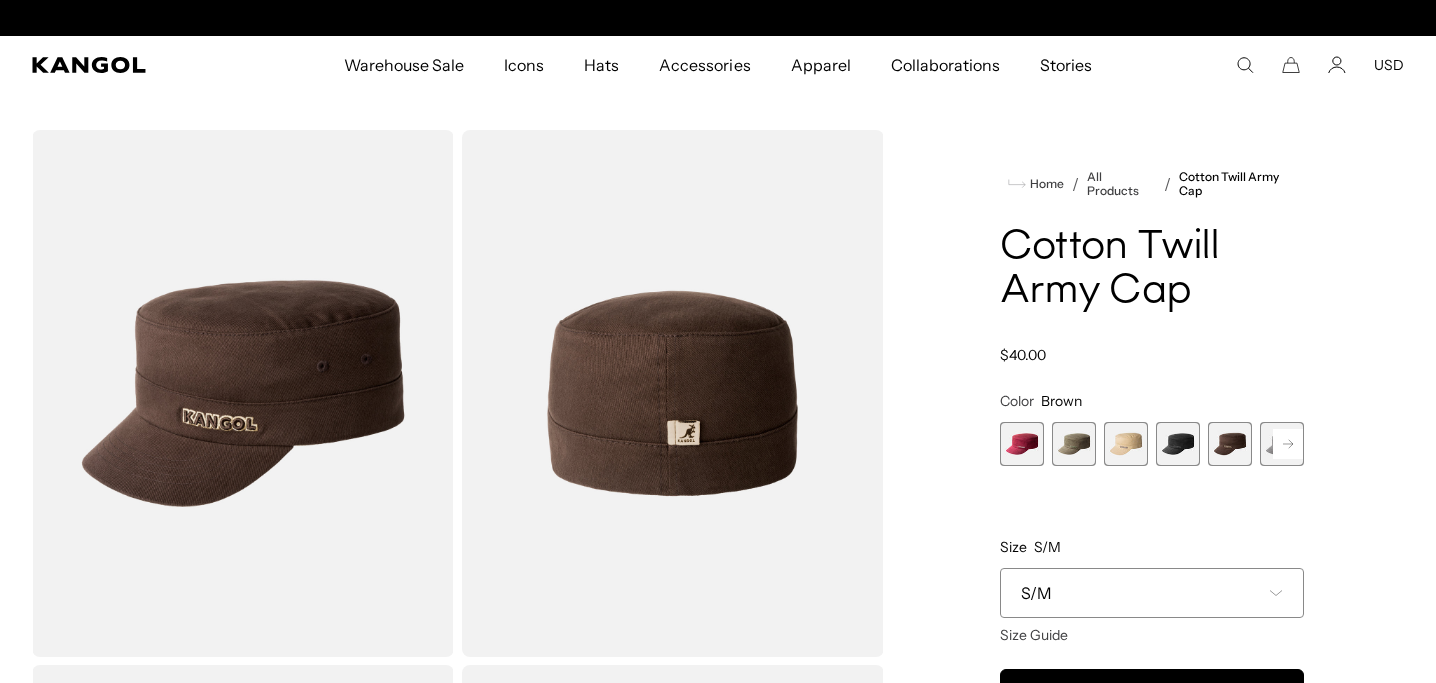 scroll, scrollTop: 0, scrollLeft: 412, axis: horizontal 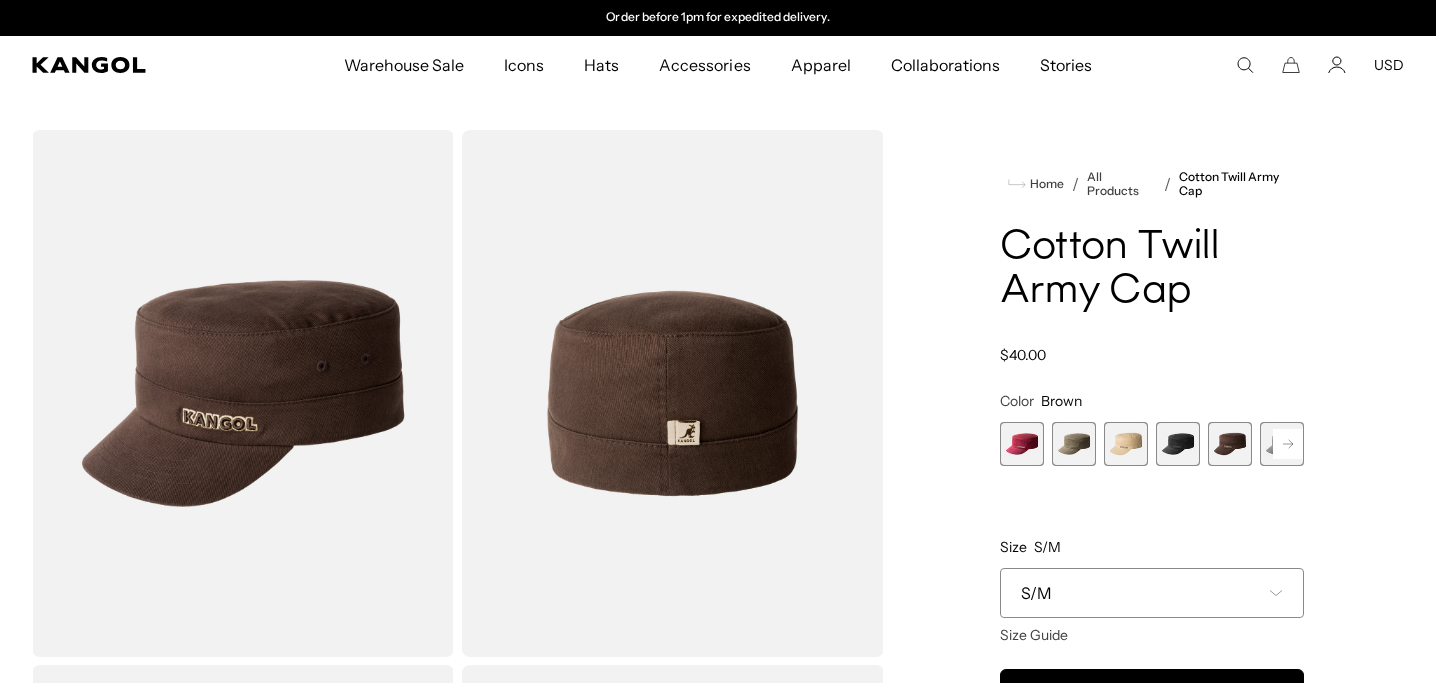 click 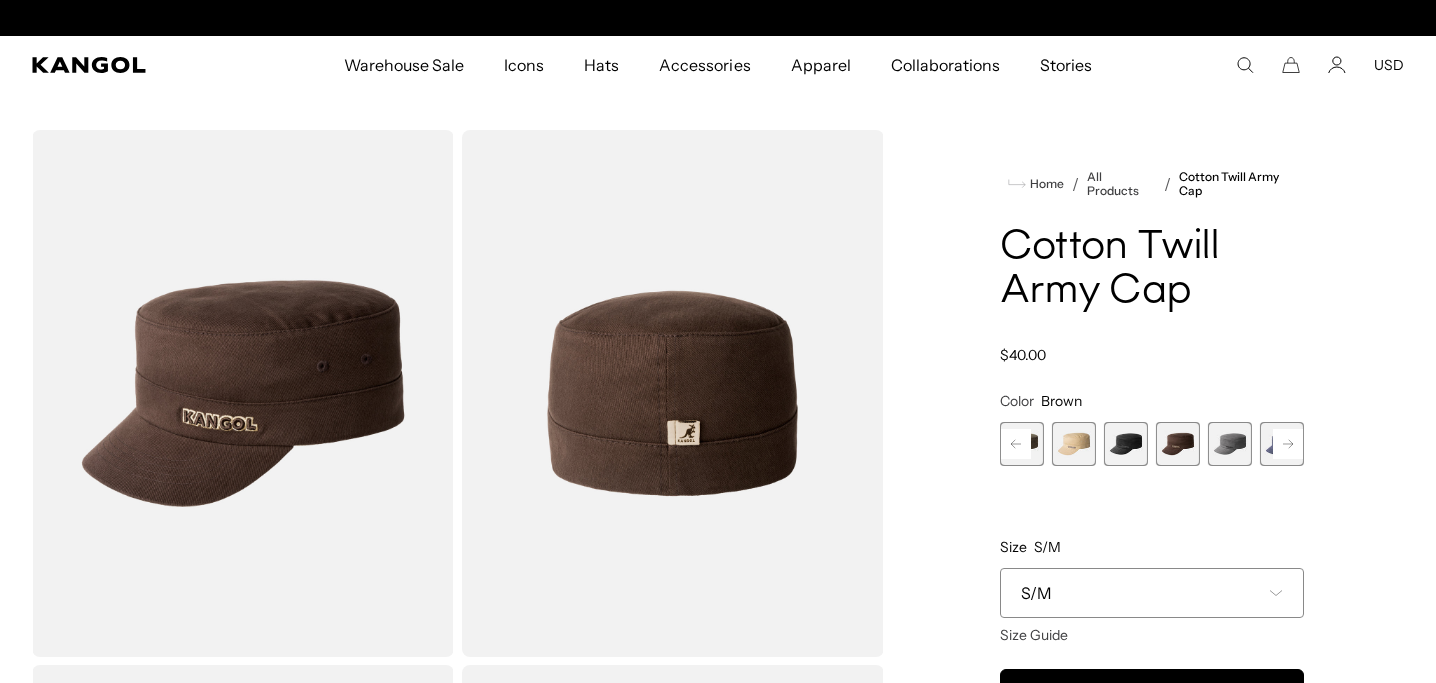 scroll, scrollTop: 0, scrollLeft: 0, axis: both 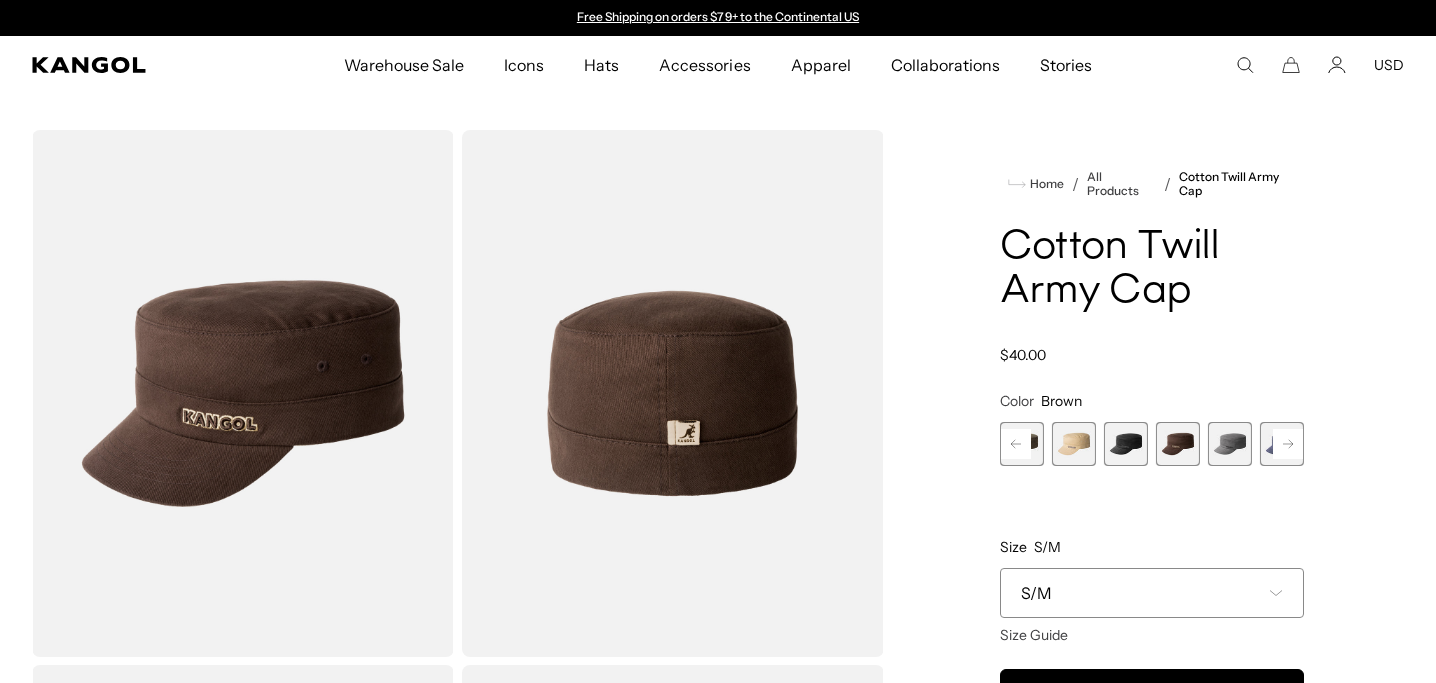 click at bounding box center (1230, 444) 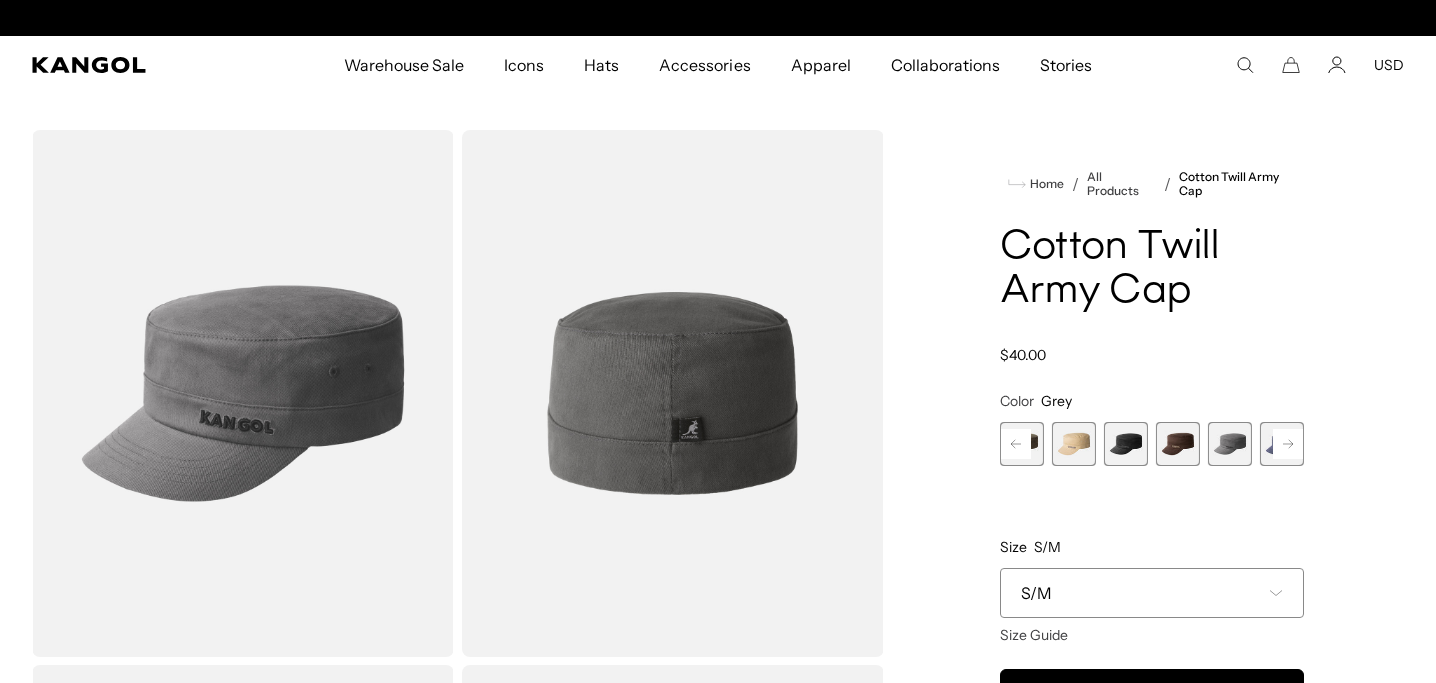 scroll, scrollTop: 0, scrollLeft: 412, axis: horizontal 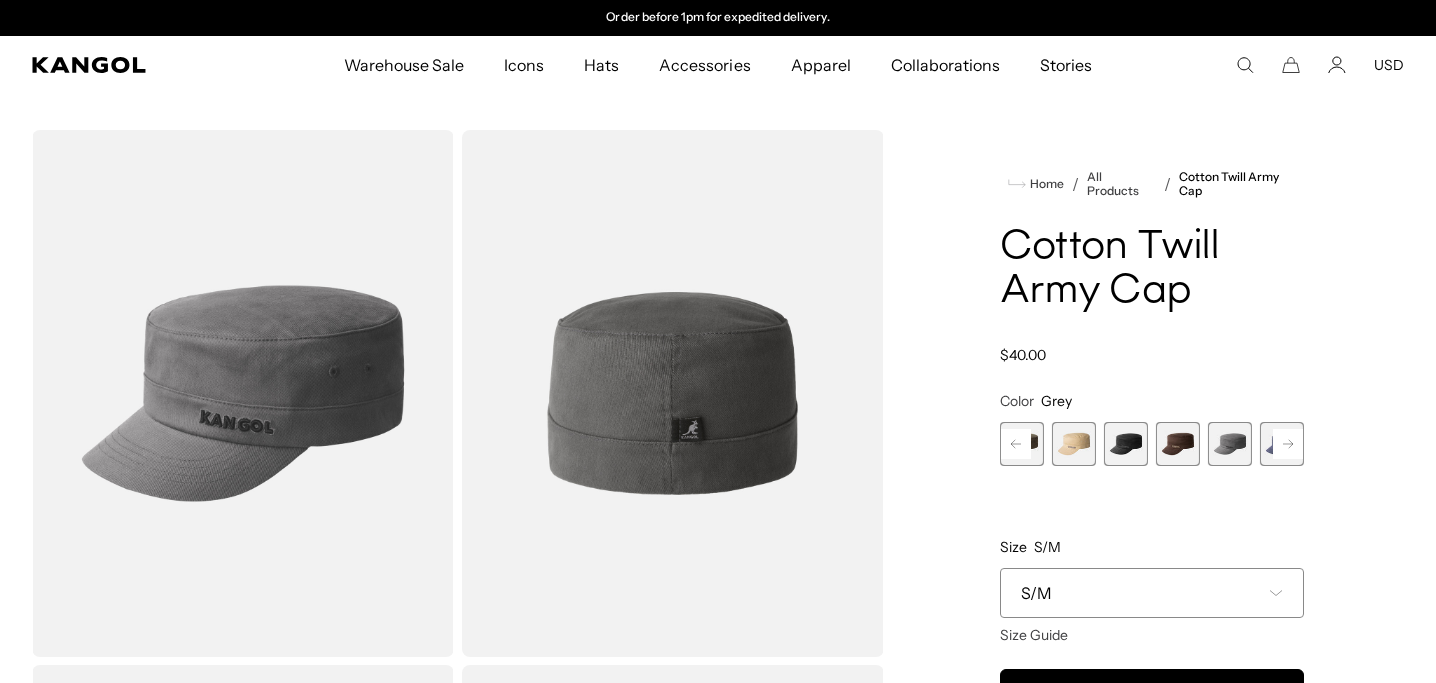 click 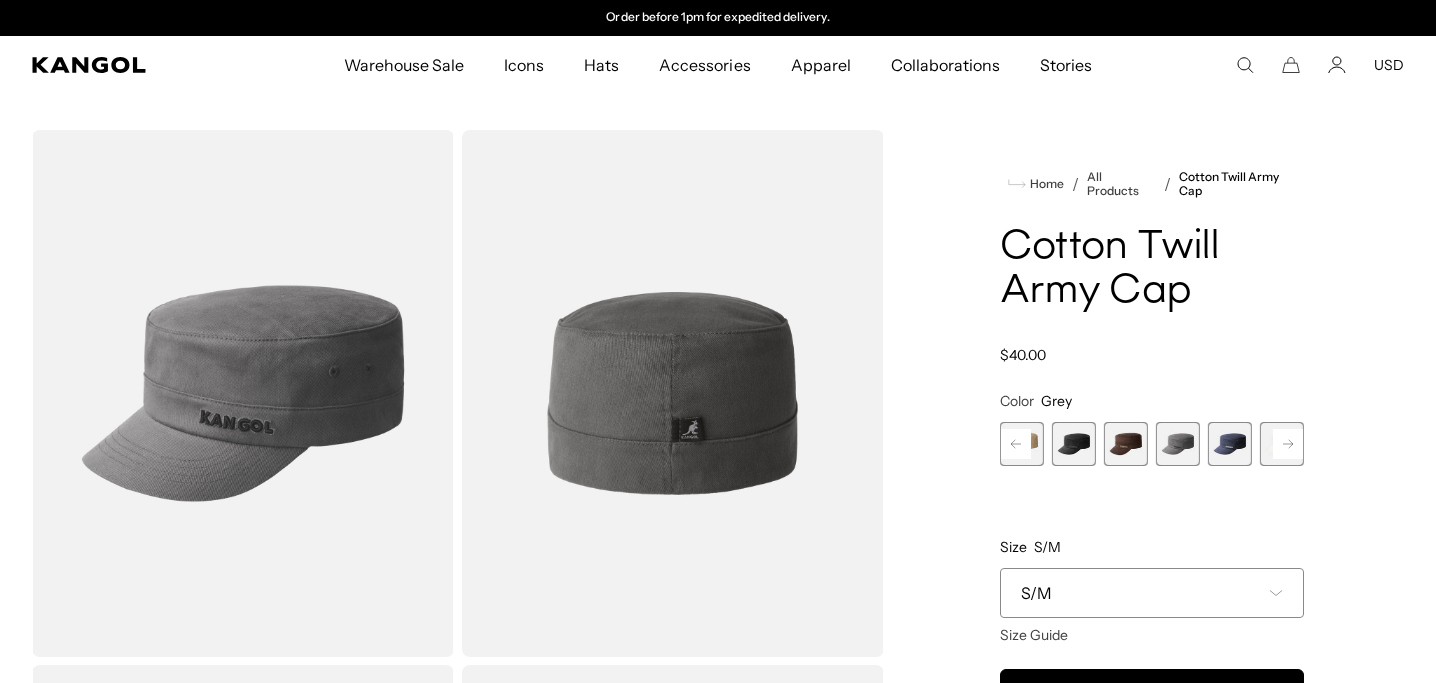 click at bounding box center [1230, 444] 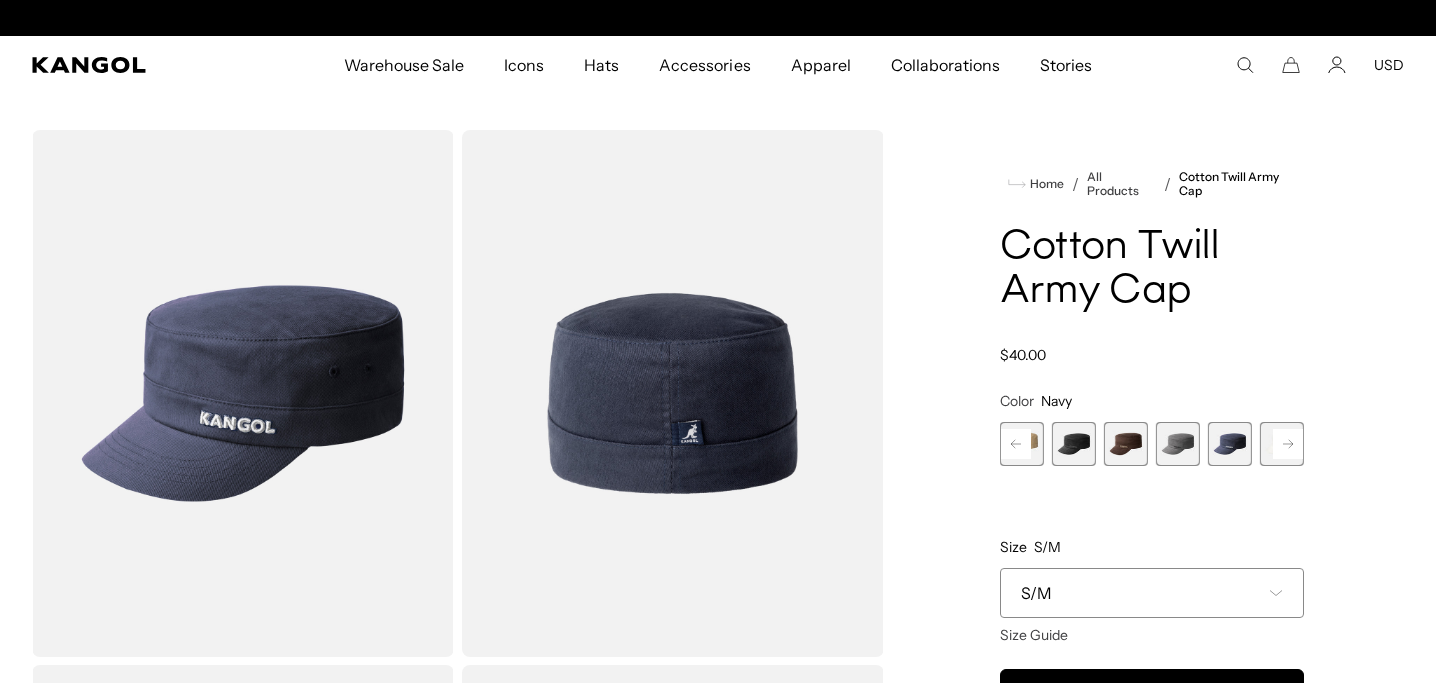 scroll, scrollTop: 0, scrollLeft: 0, axis: both 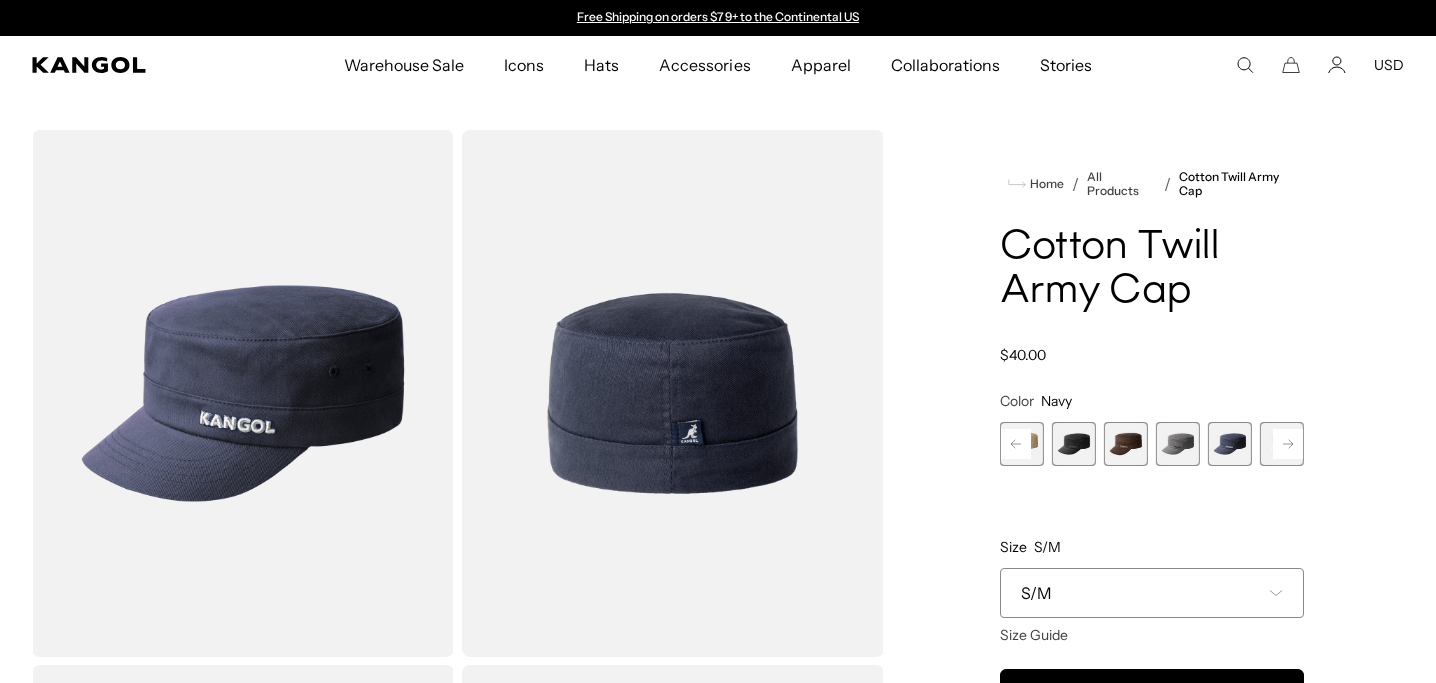 click 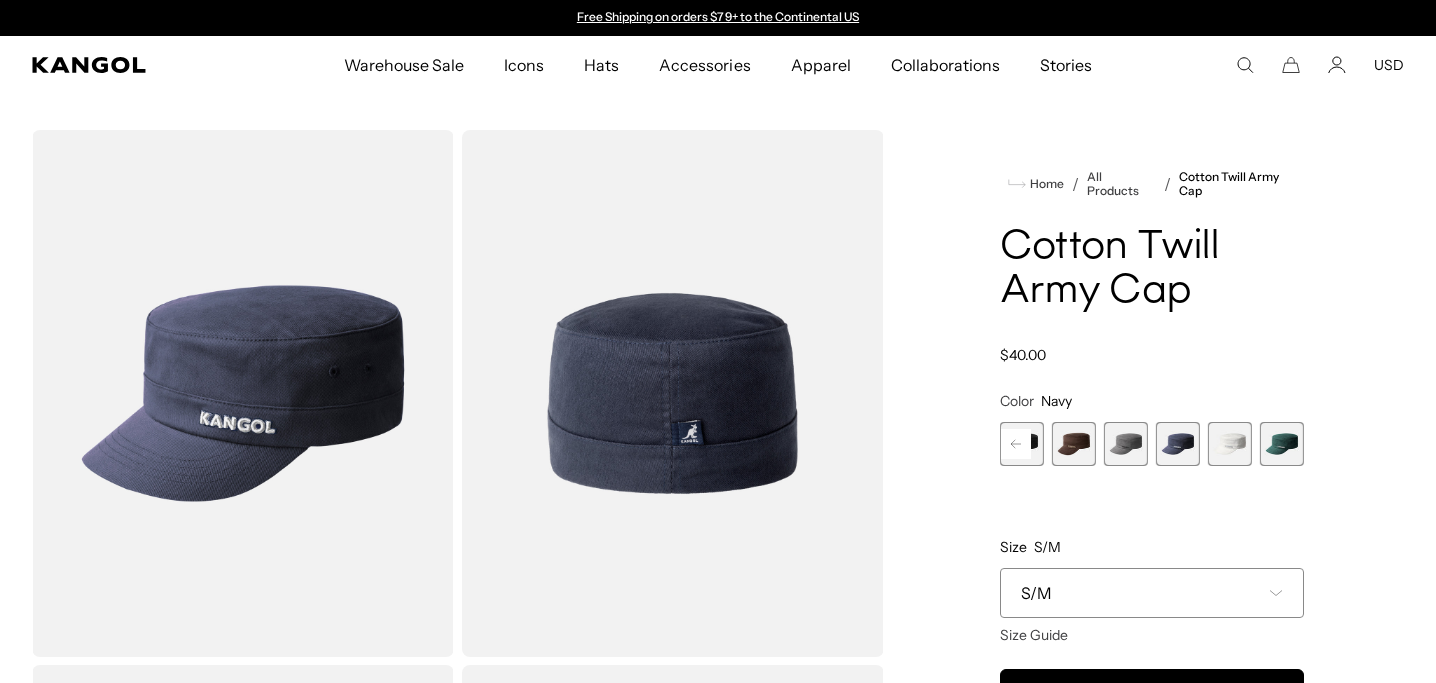 click at bounding box center (1230, 444) 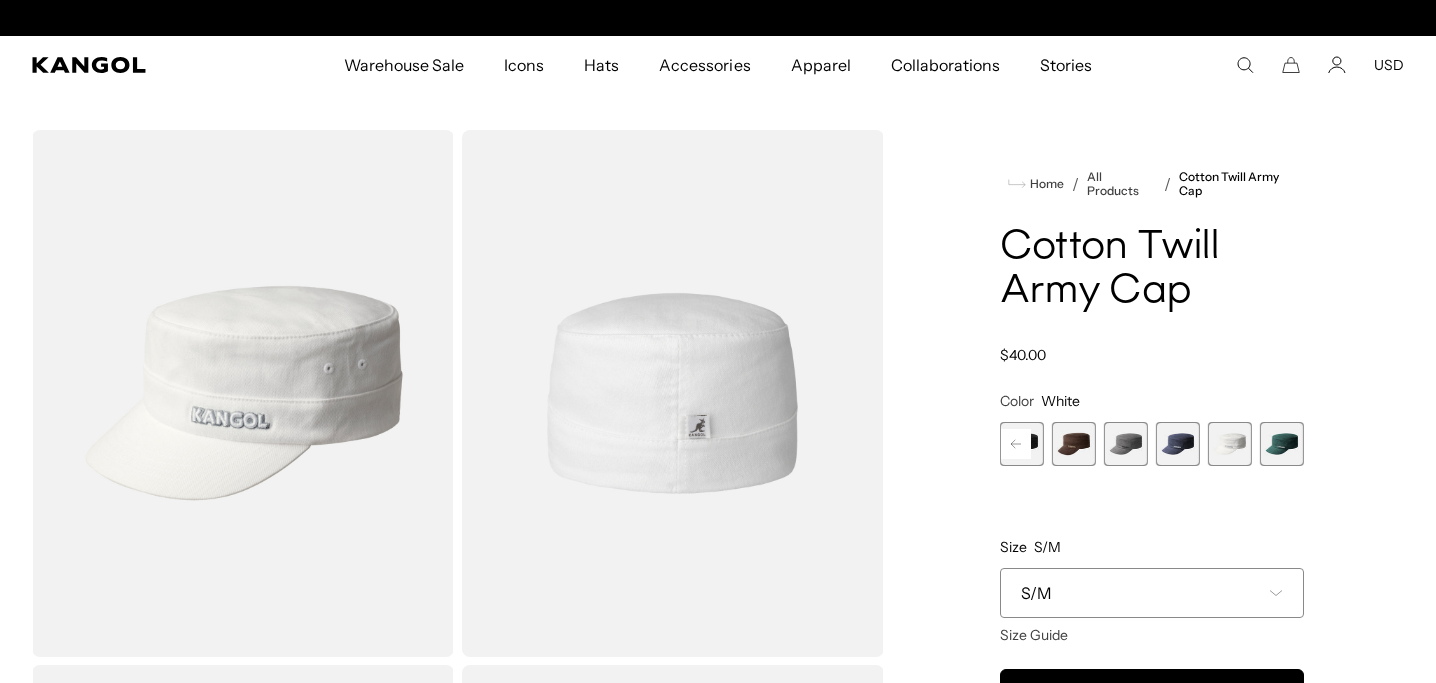scroll, scrollTop: 0, scrollLeft: 412, axis: horizontal 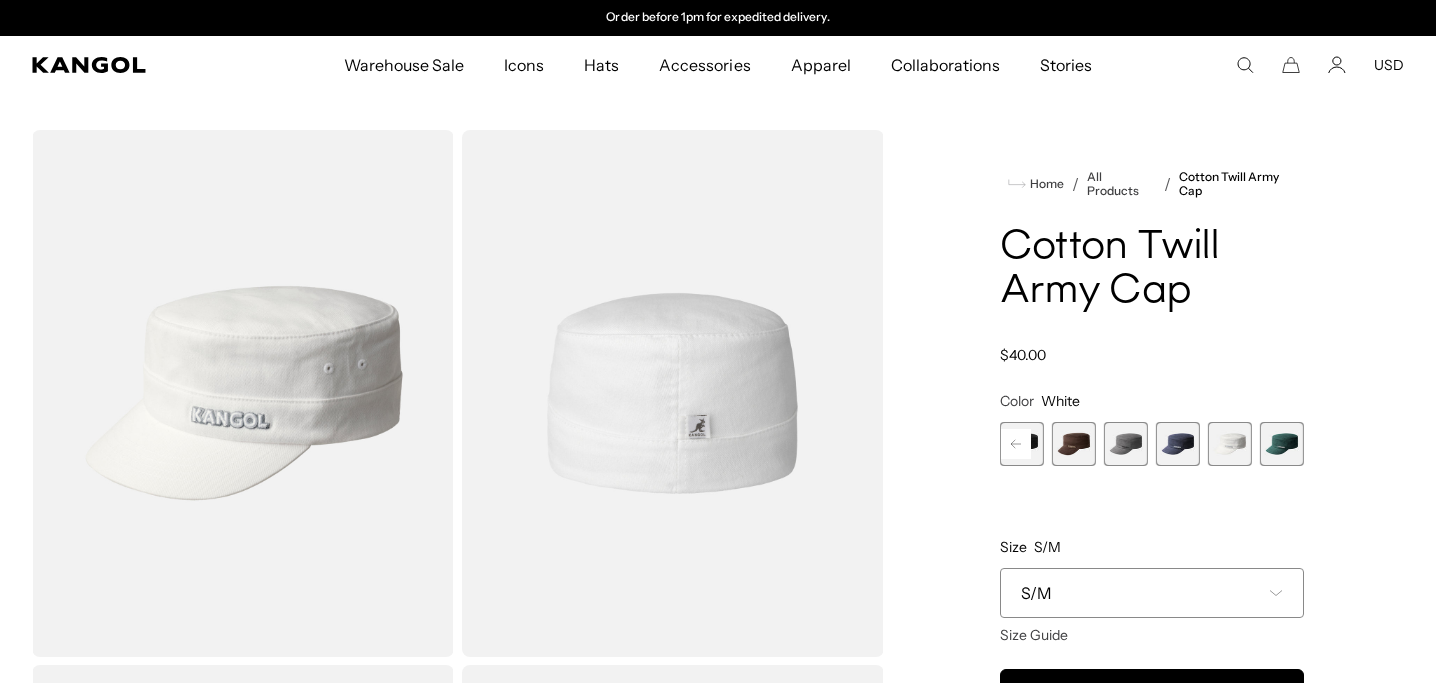 click at bounding box center [1282, 444] 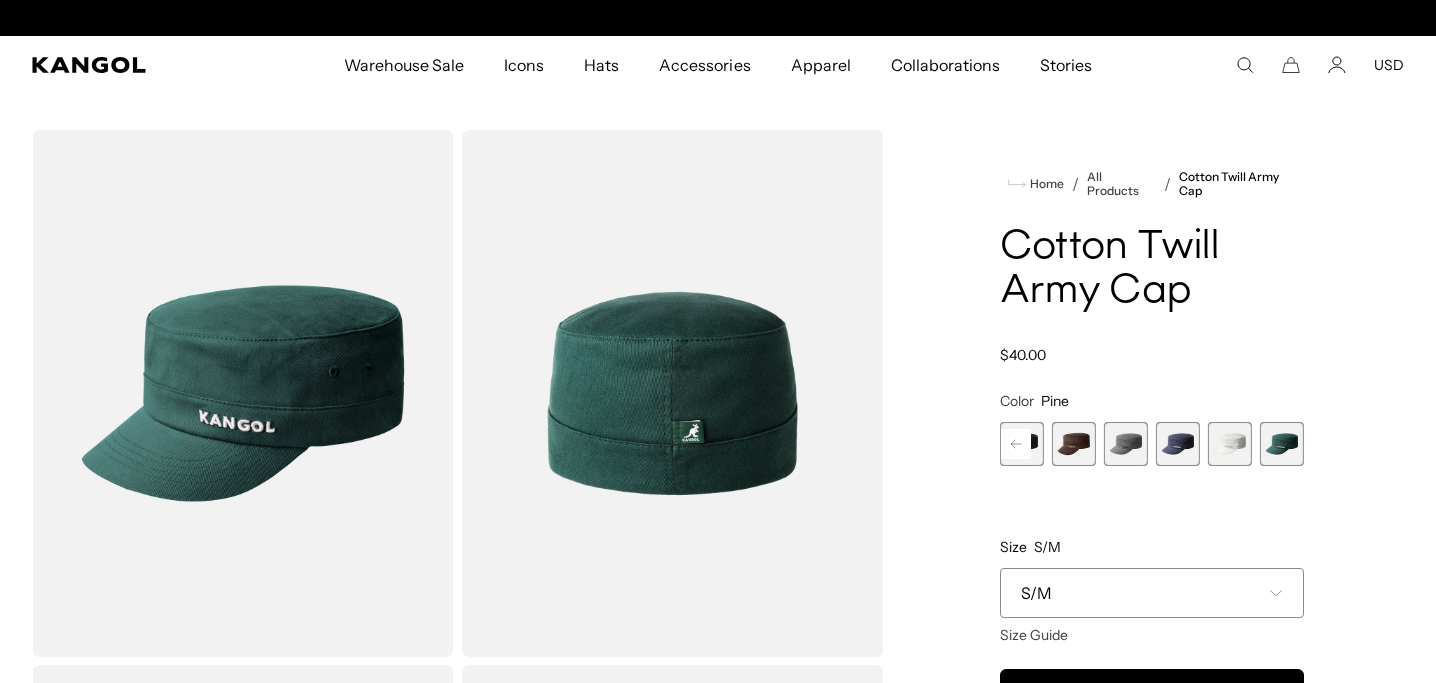 scroll, scrollTop: 0, scrollLeft: 0, axis: both 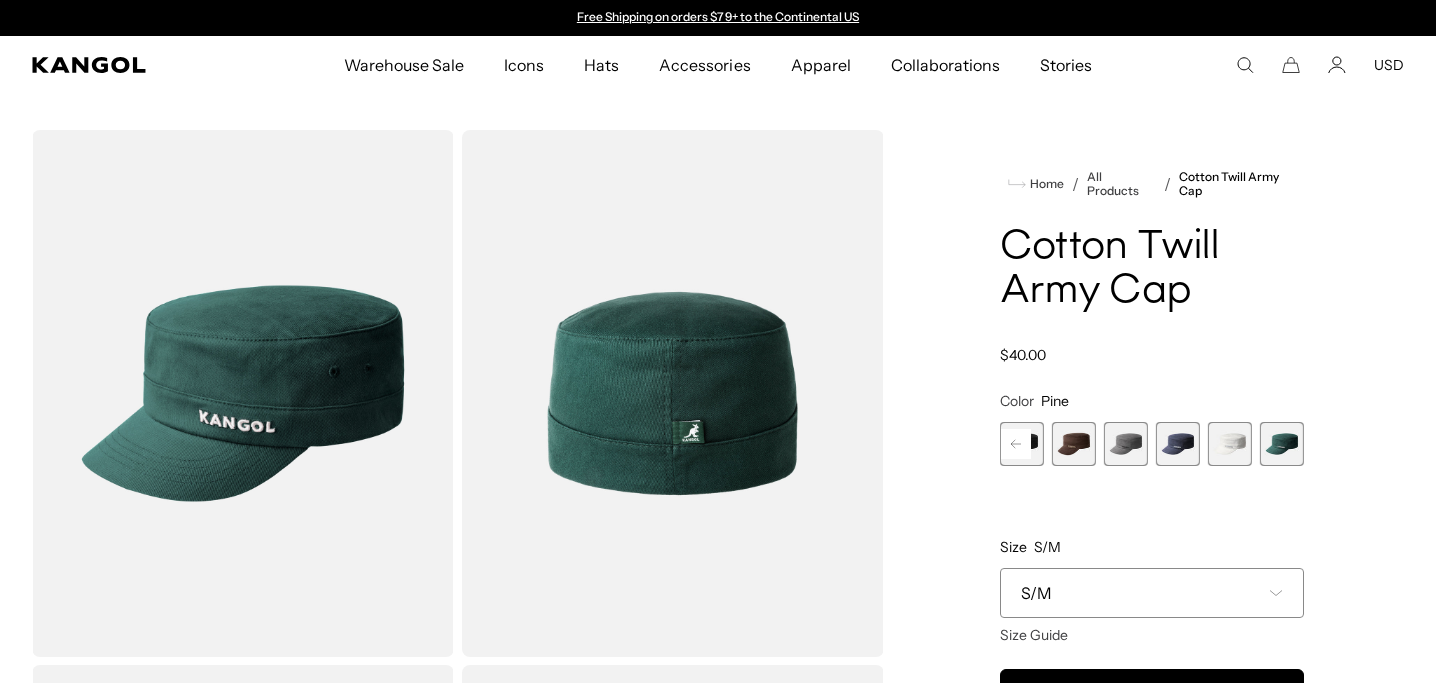click at bounding box center (1230, 444) 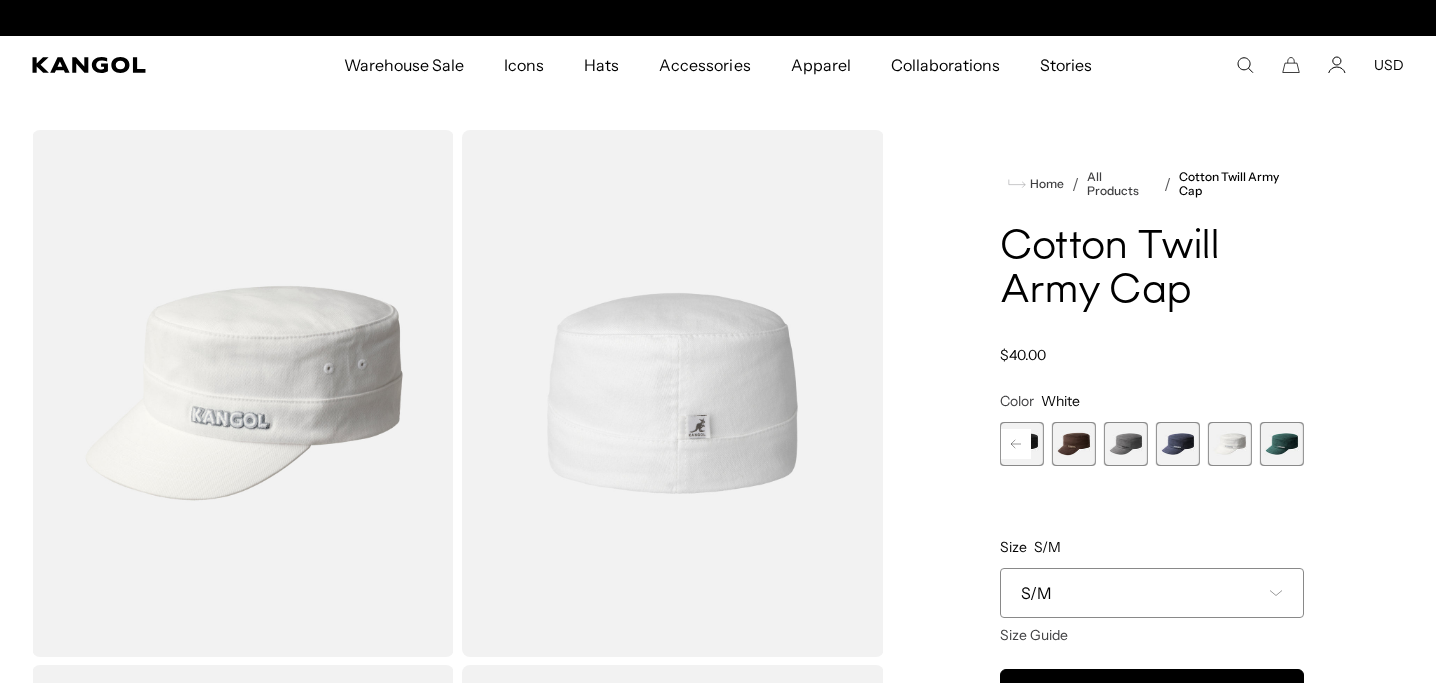 scroll, scrollTop: 0, scrollLeft: 412, axis: horizontal 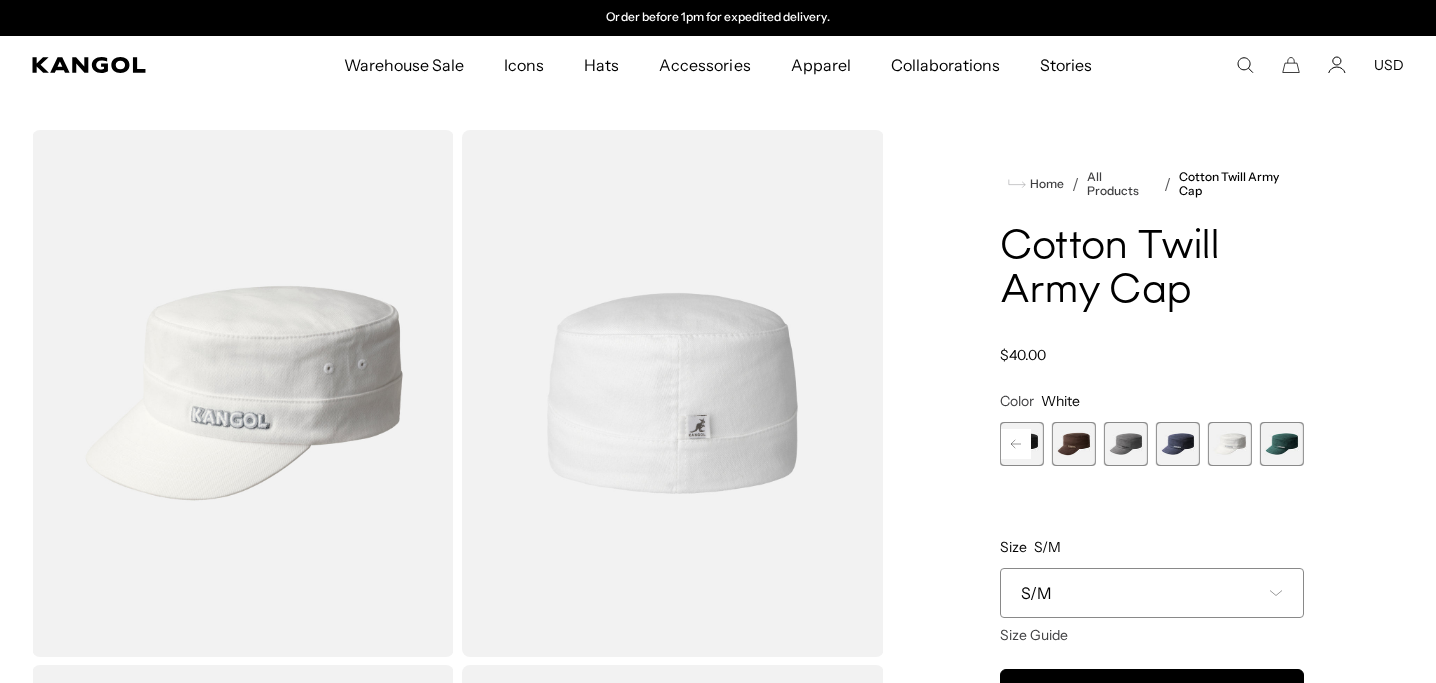 click at bounding box center (1178, 444) 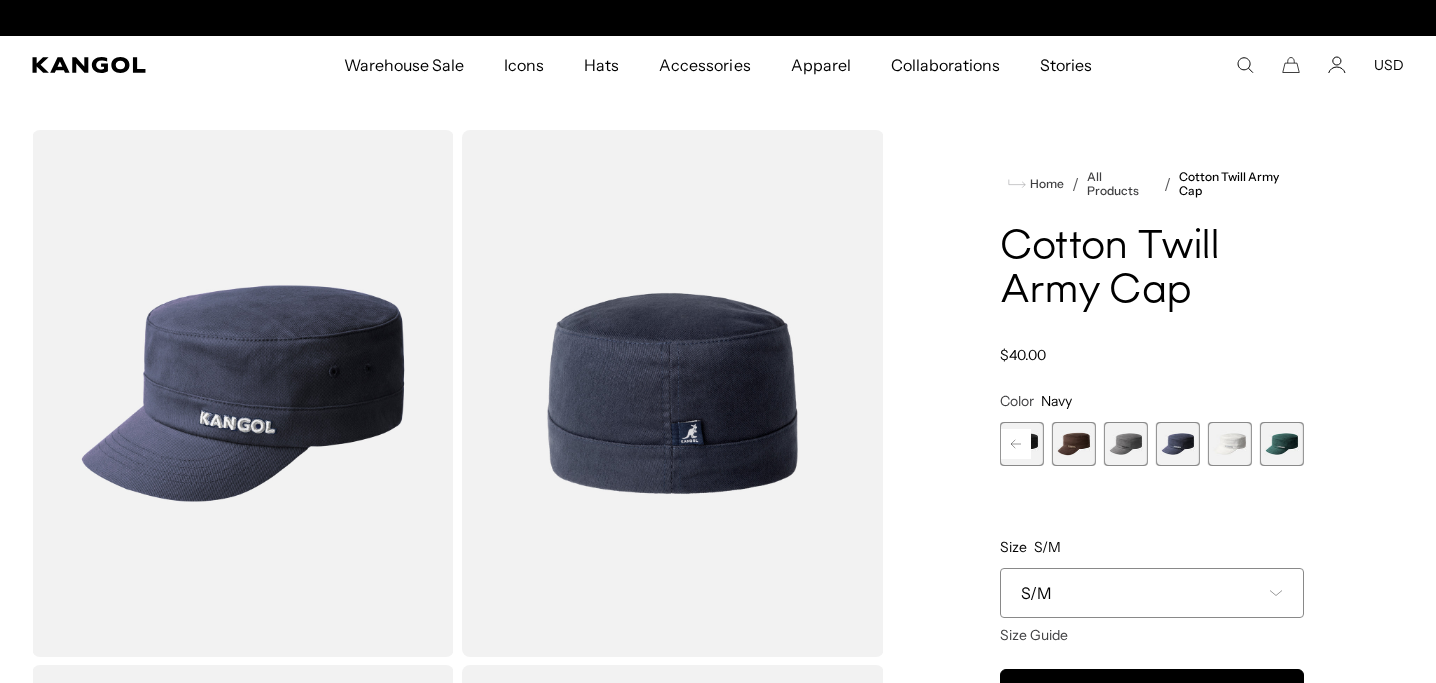 click at bounding box center (1126, 444) 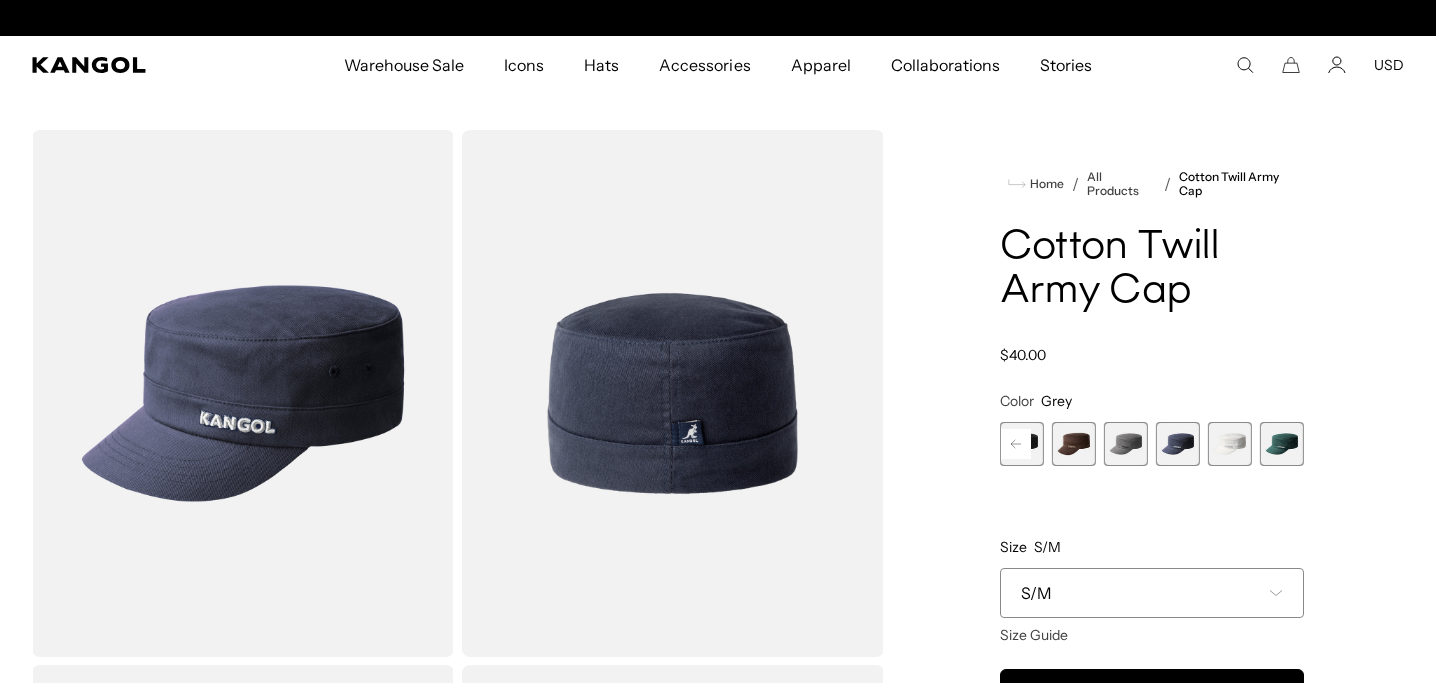 scroll, scrollTop: 0, scrollLeft: 0, axis: both 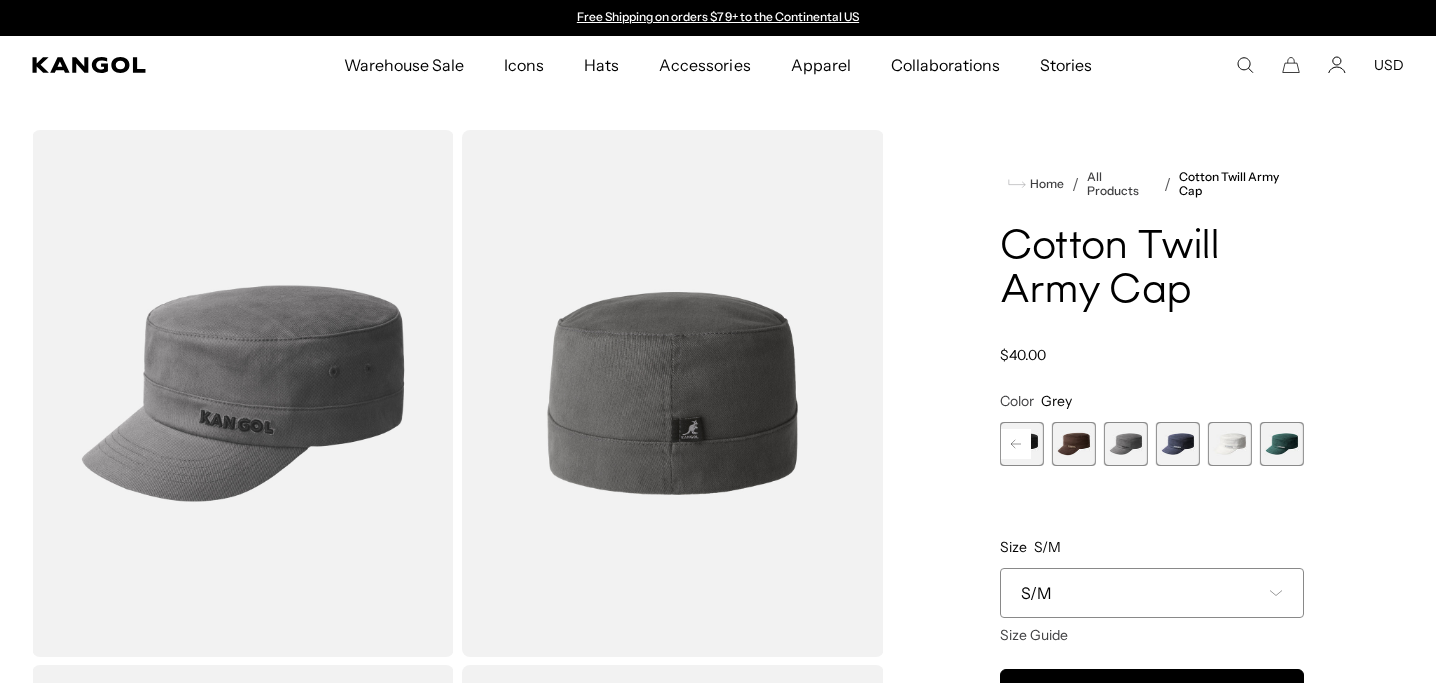 click at bounding box center [1074, 444] 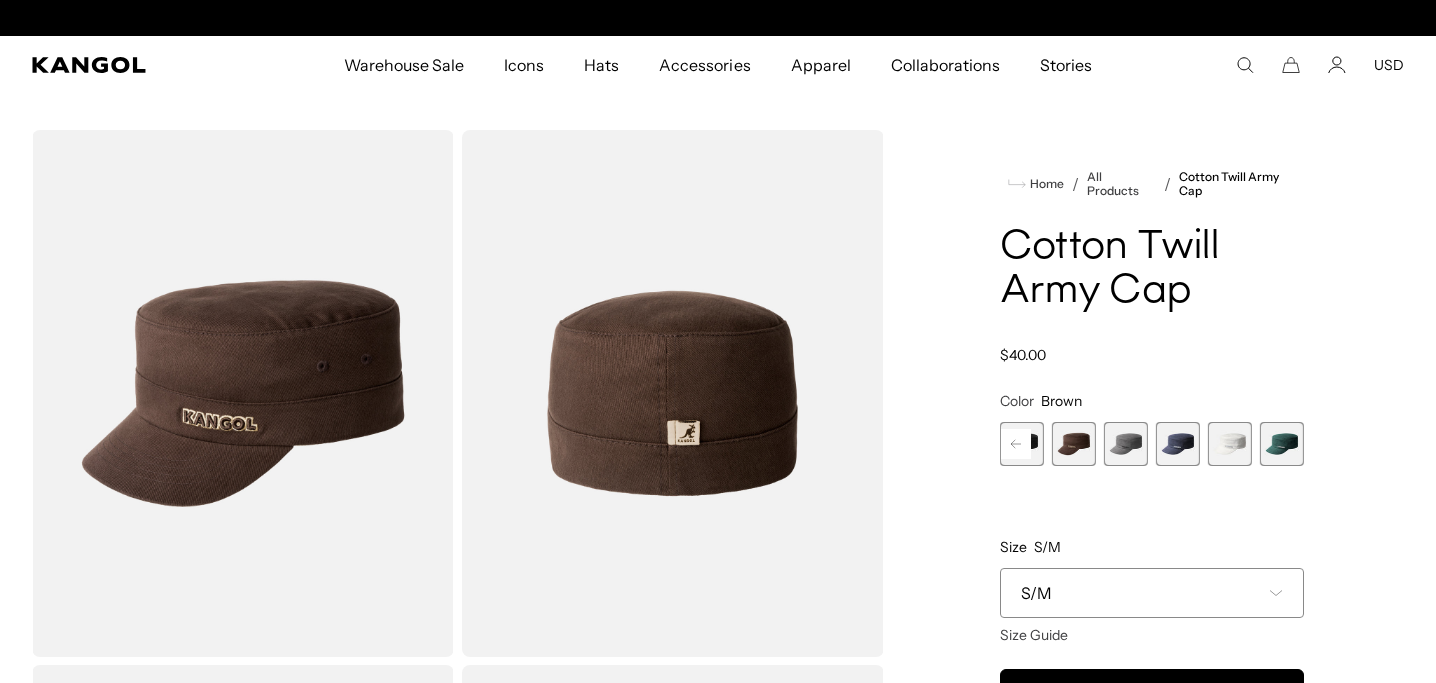 scroll, scrollTop: 0, scrollLeft: 412, axis: horizontal 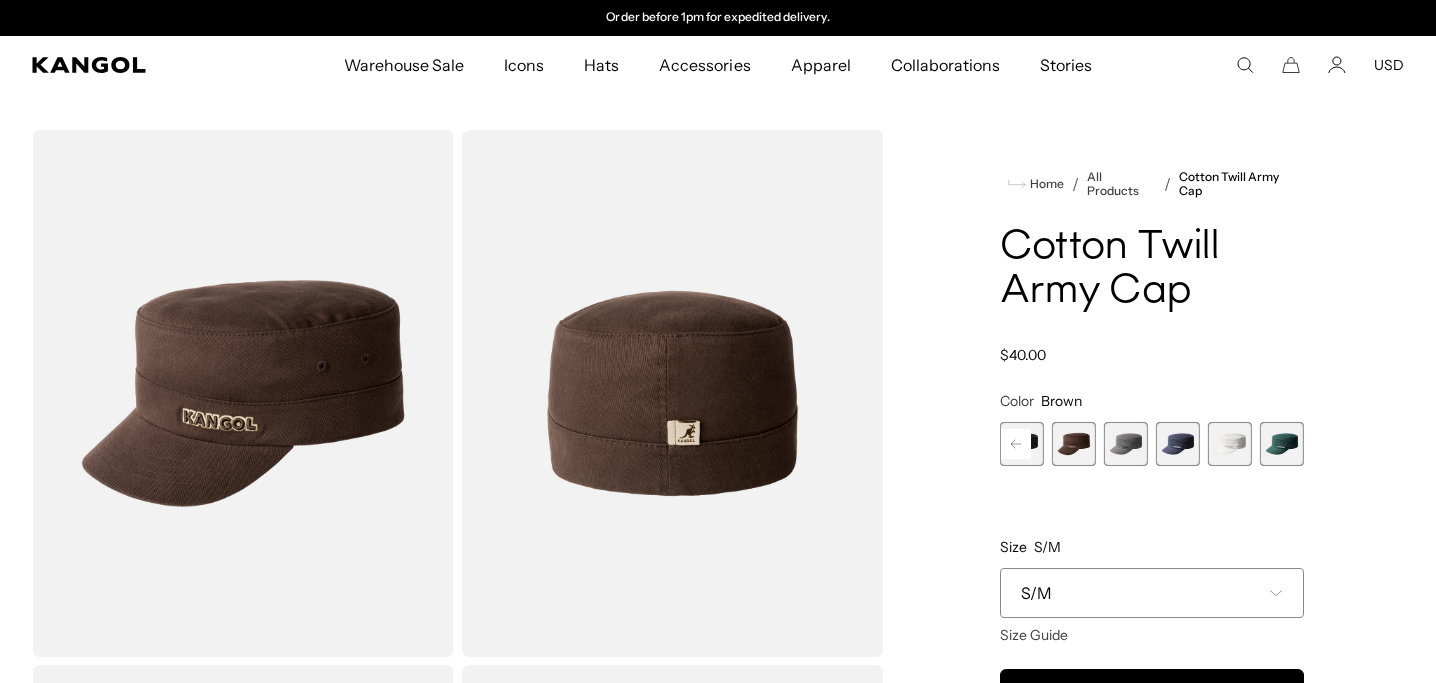 click 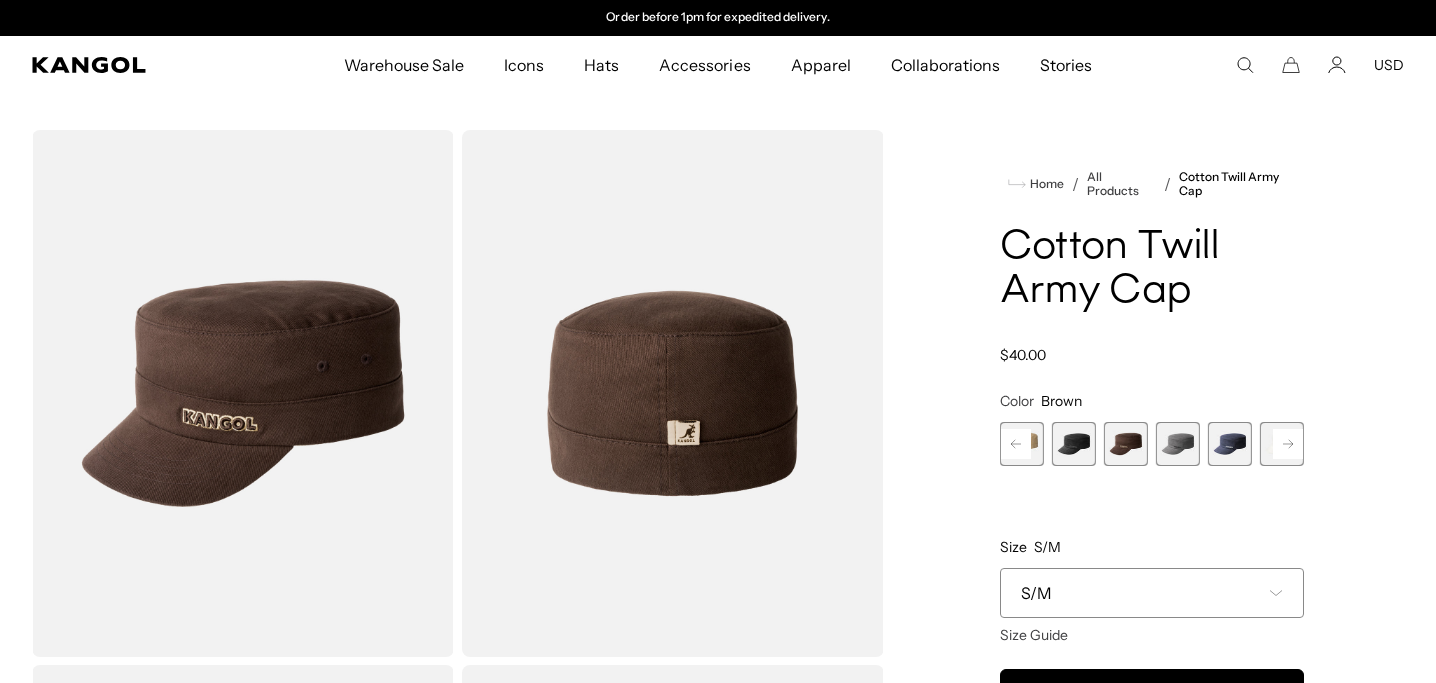 click on "Black
Variant sold out or unavailable" at bounding box center [1074, 444] 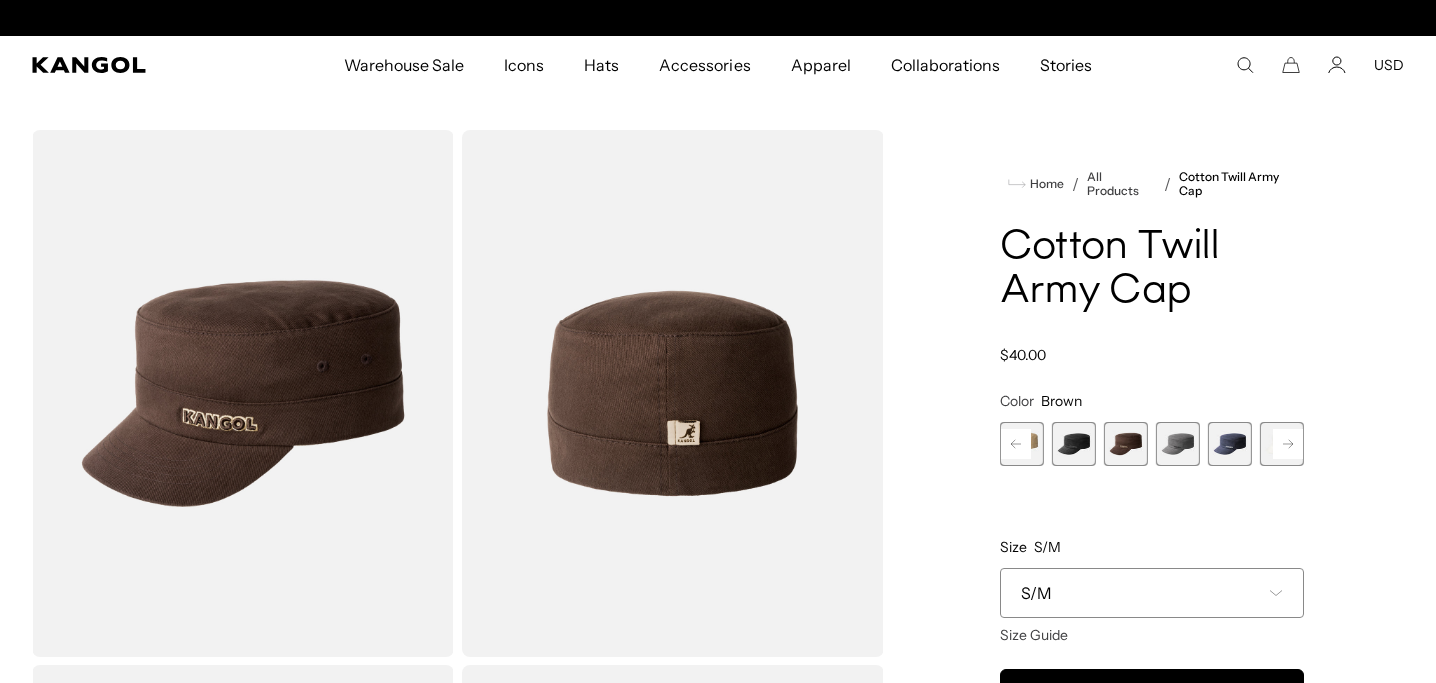 click at bounding box center [1074, 444] 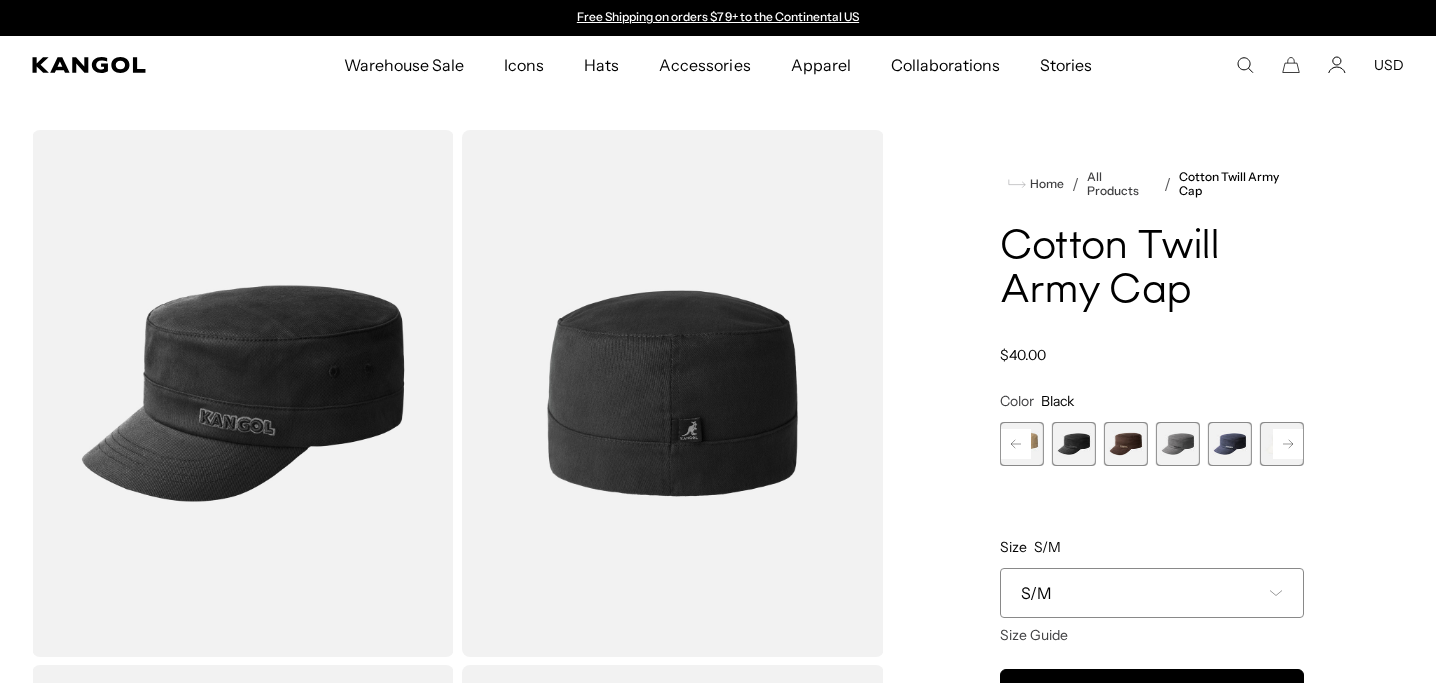 click 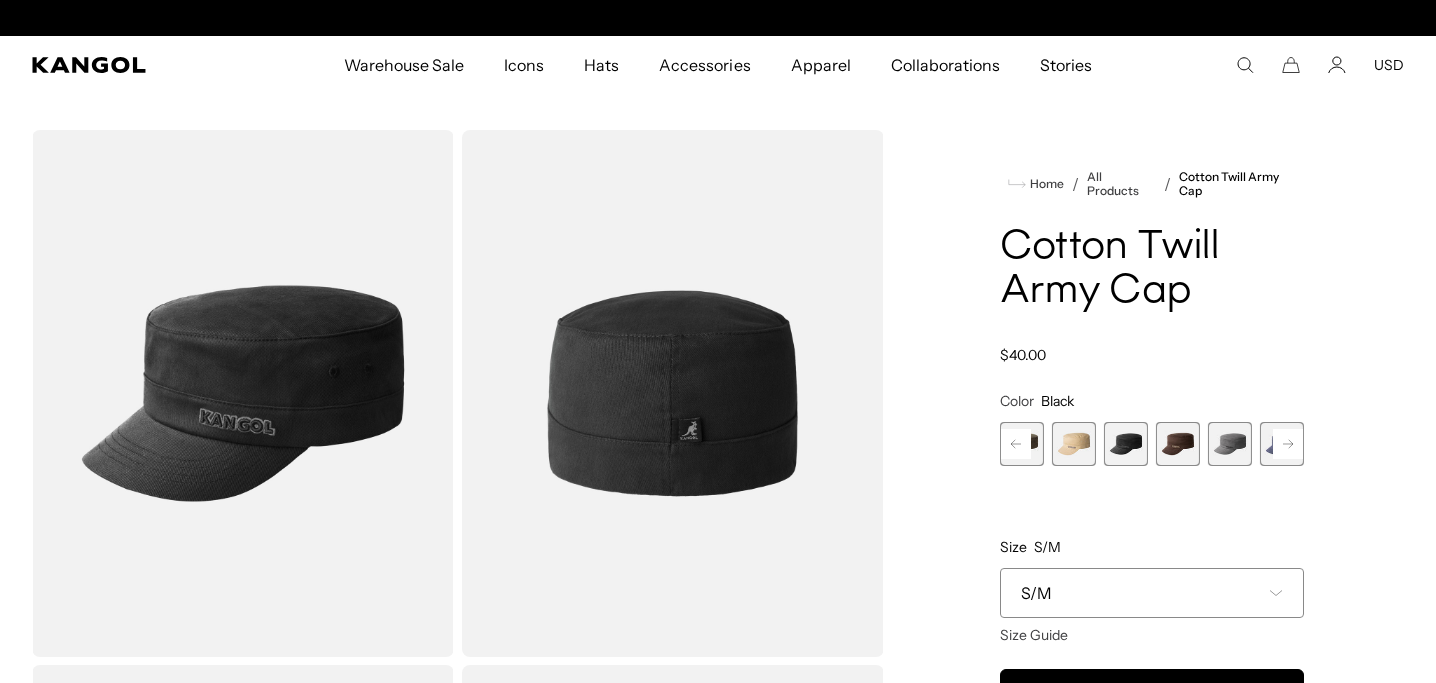 scroll, scrollTop: 0, scrollLeft: 412, axis: horizontal 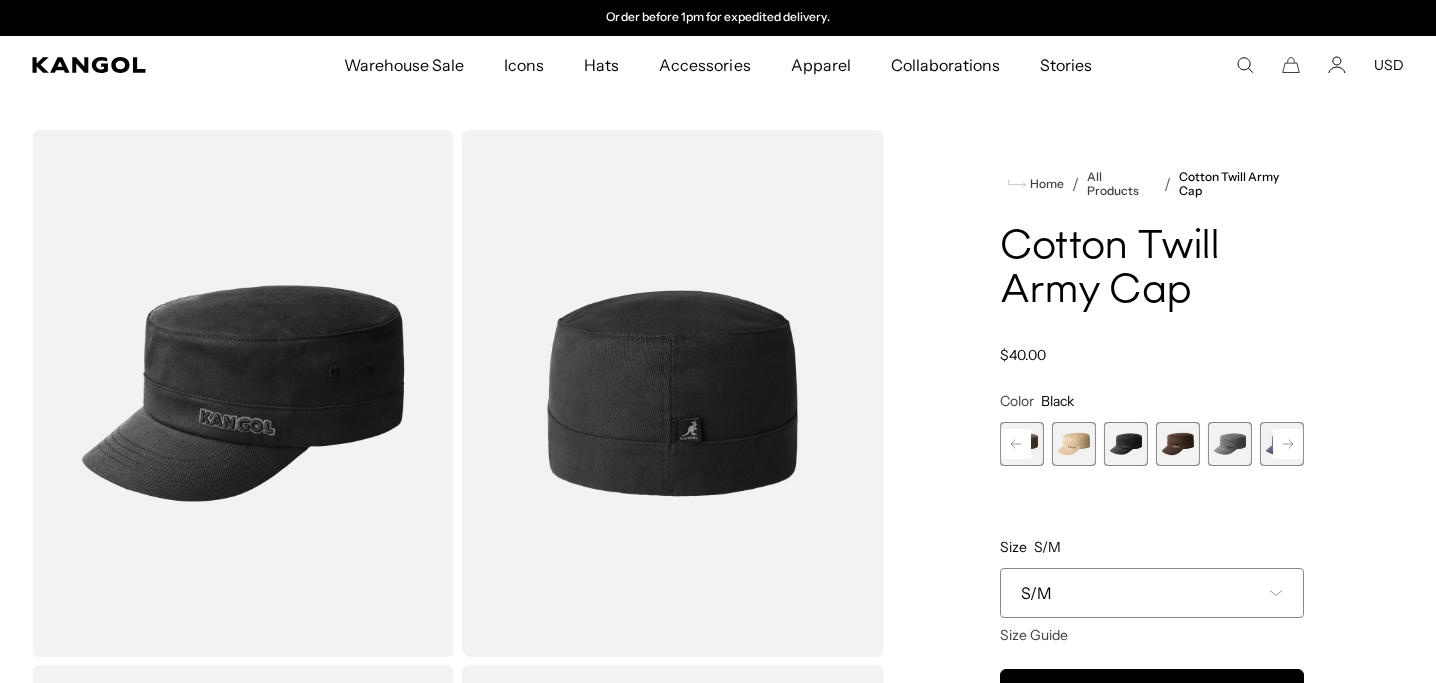 click at bounding box center [1074, 444] 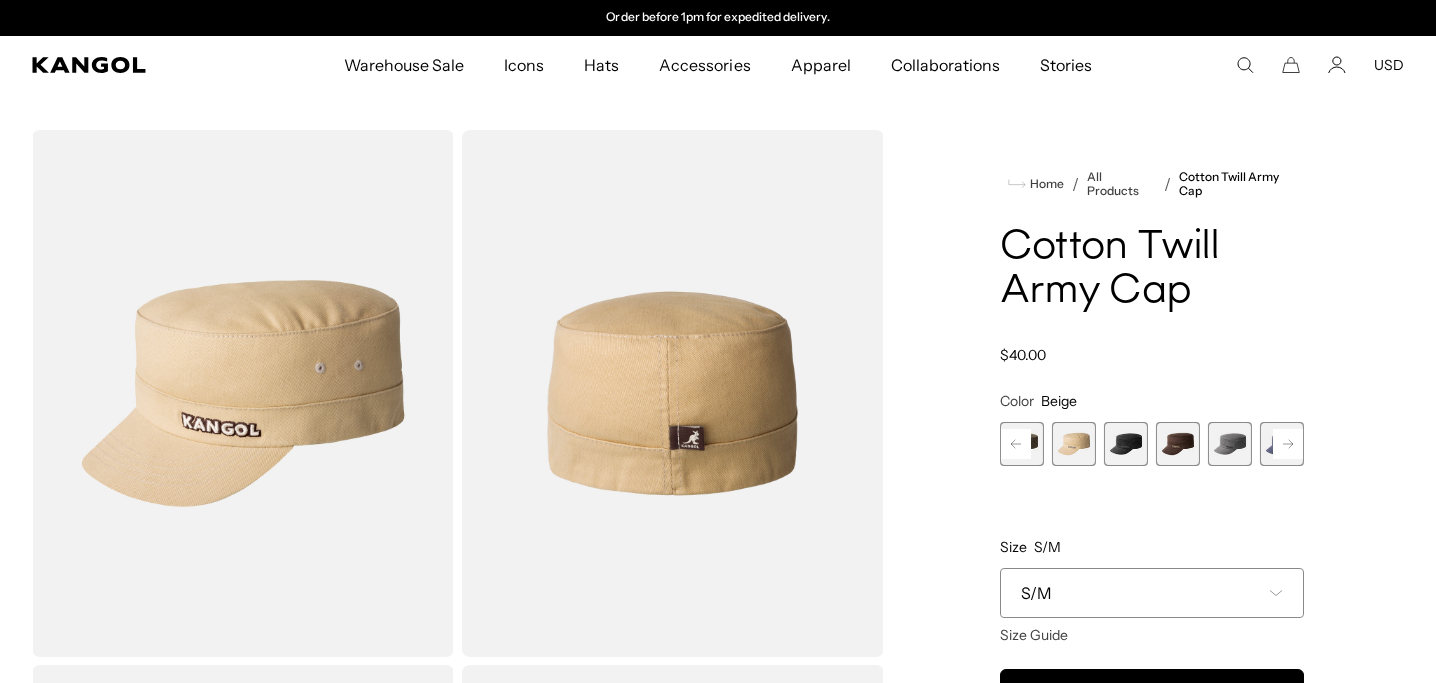click 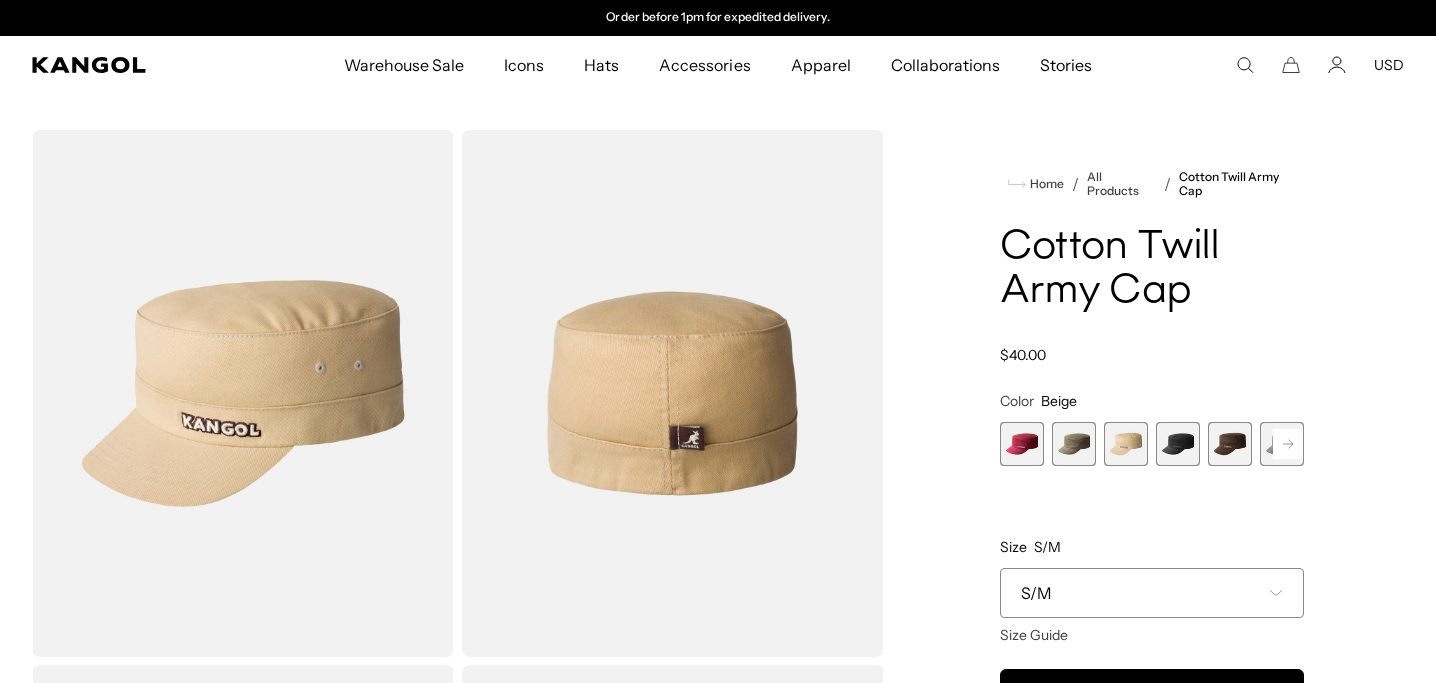 click at bounding box center (1074, 444) 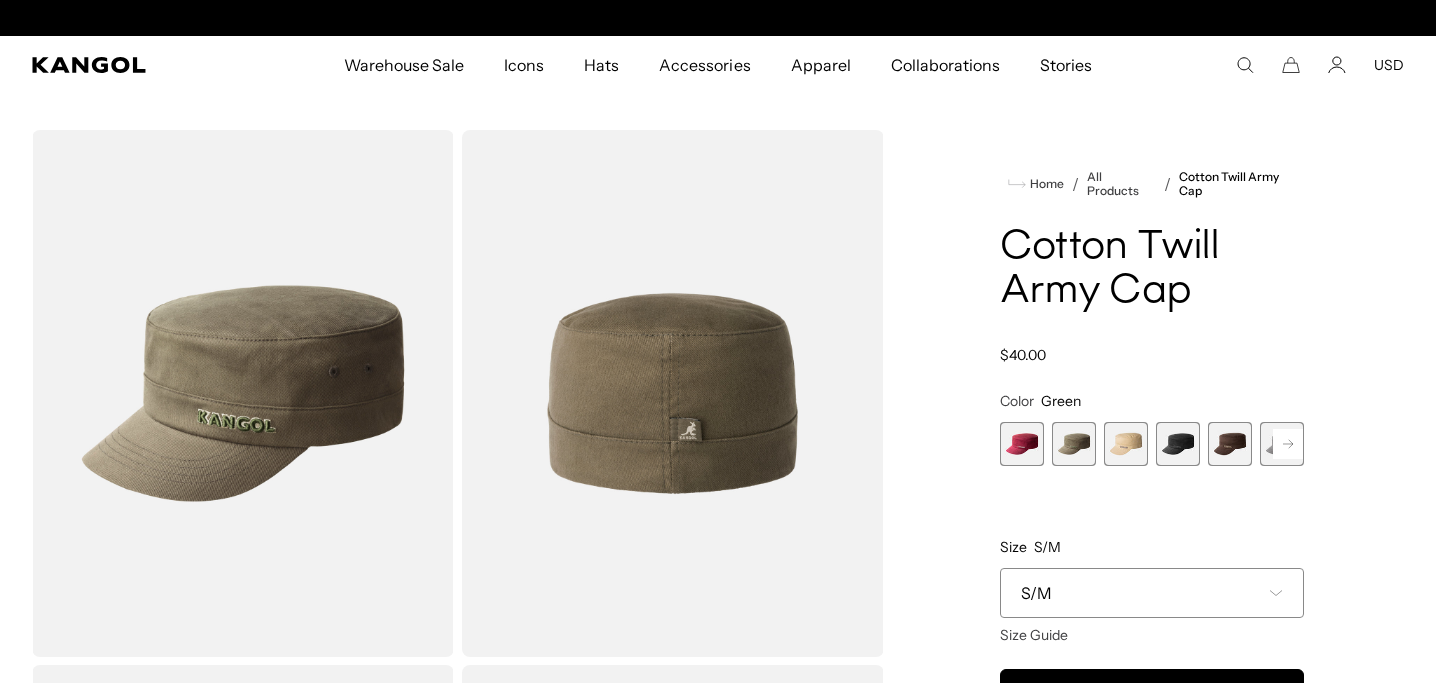 scroll, scrollTop: 0, scrollLeft: 412, axis: horizontal 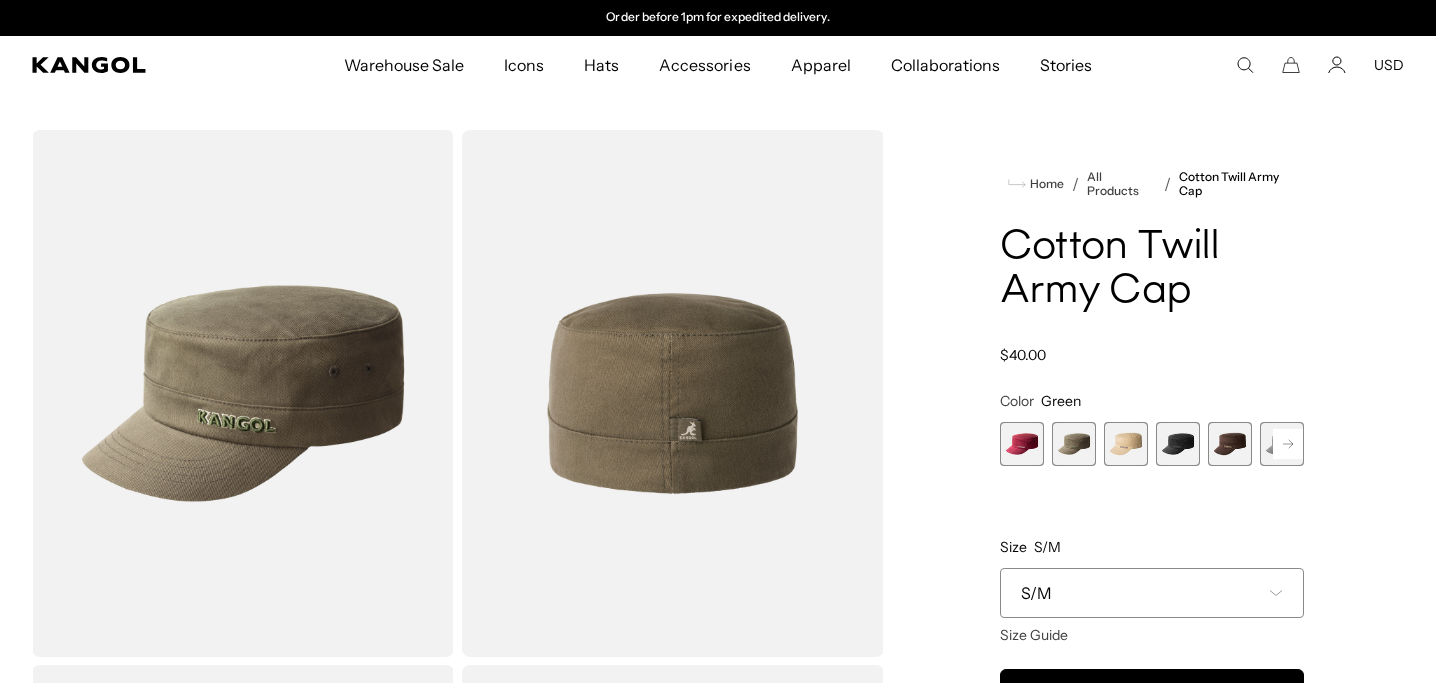click at bounding box center [1022, 444] 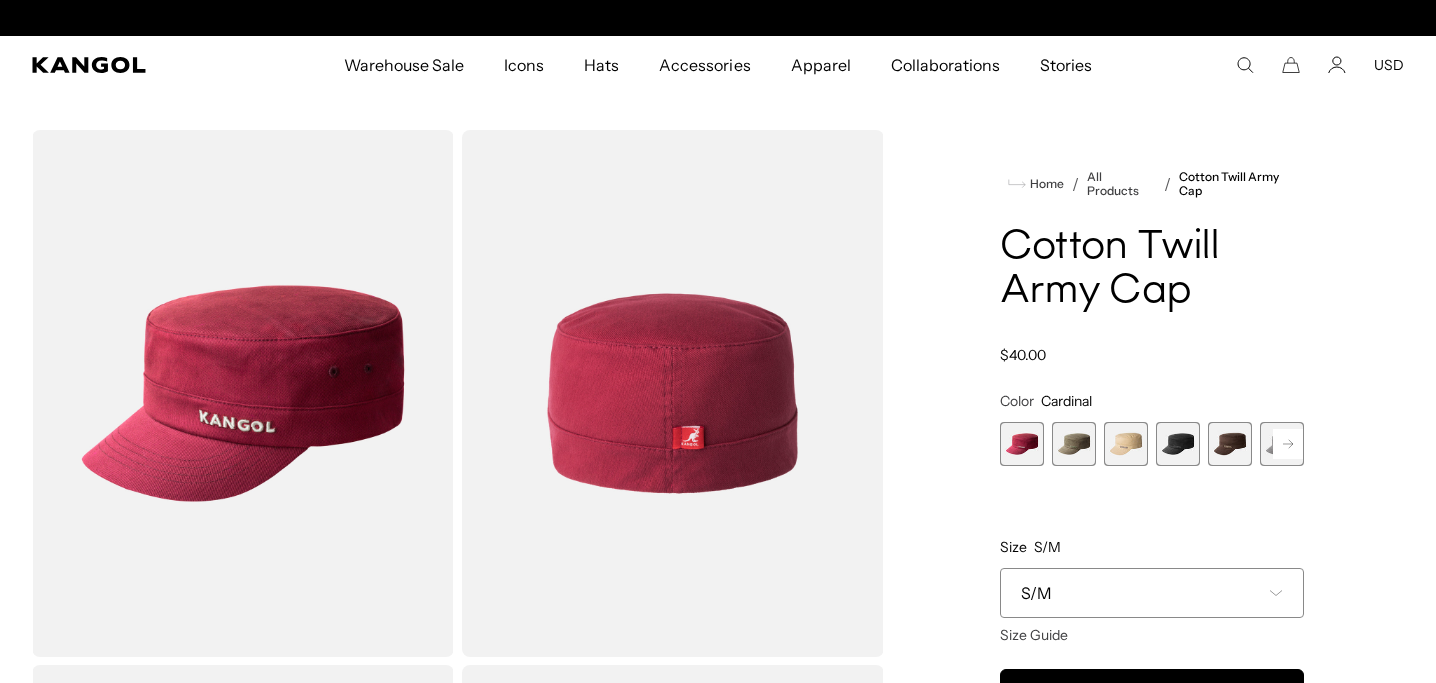 scroll, scrollTop: 0, scrollLeft: 412, axis: horizontal 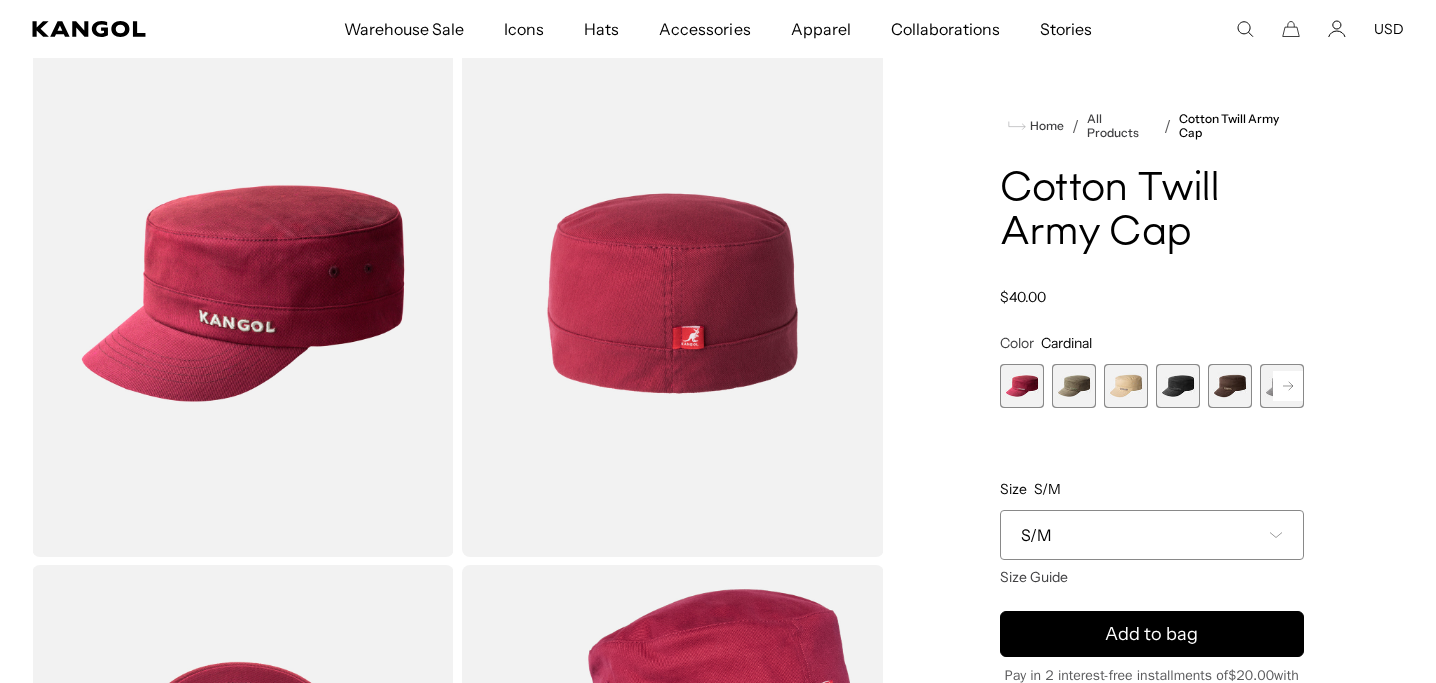 click on "S/M" at bounding box center [1152, 535] 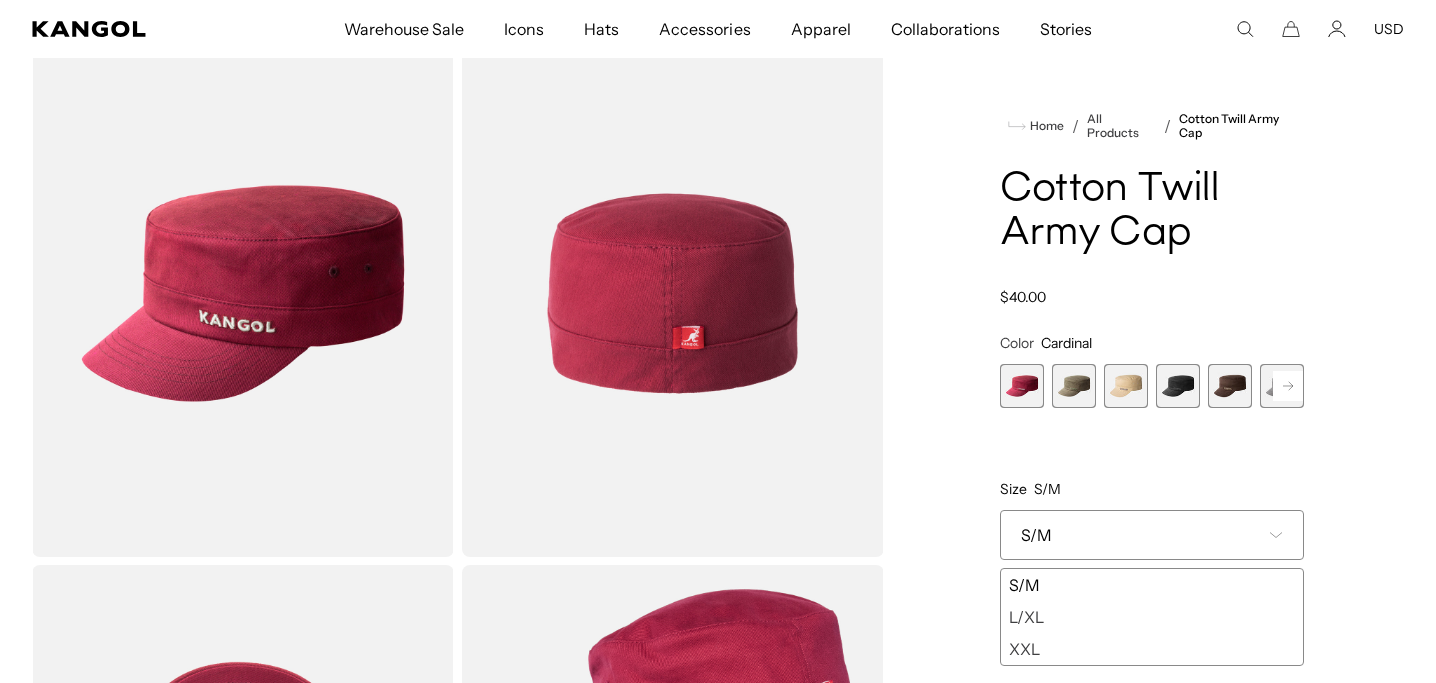 click 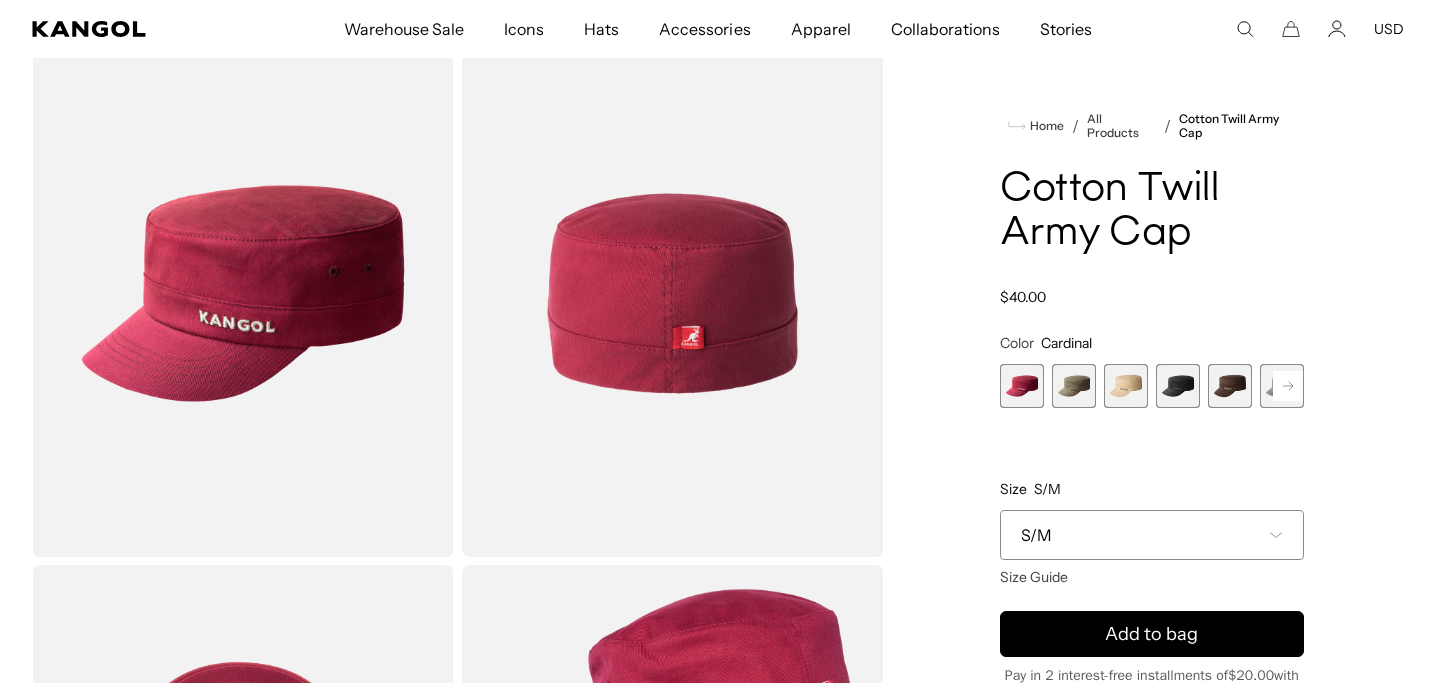 scroll, scrollTop: 0, scrollLeft: 412, axis: horizontal 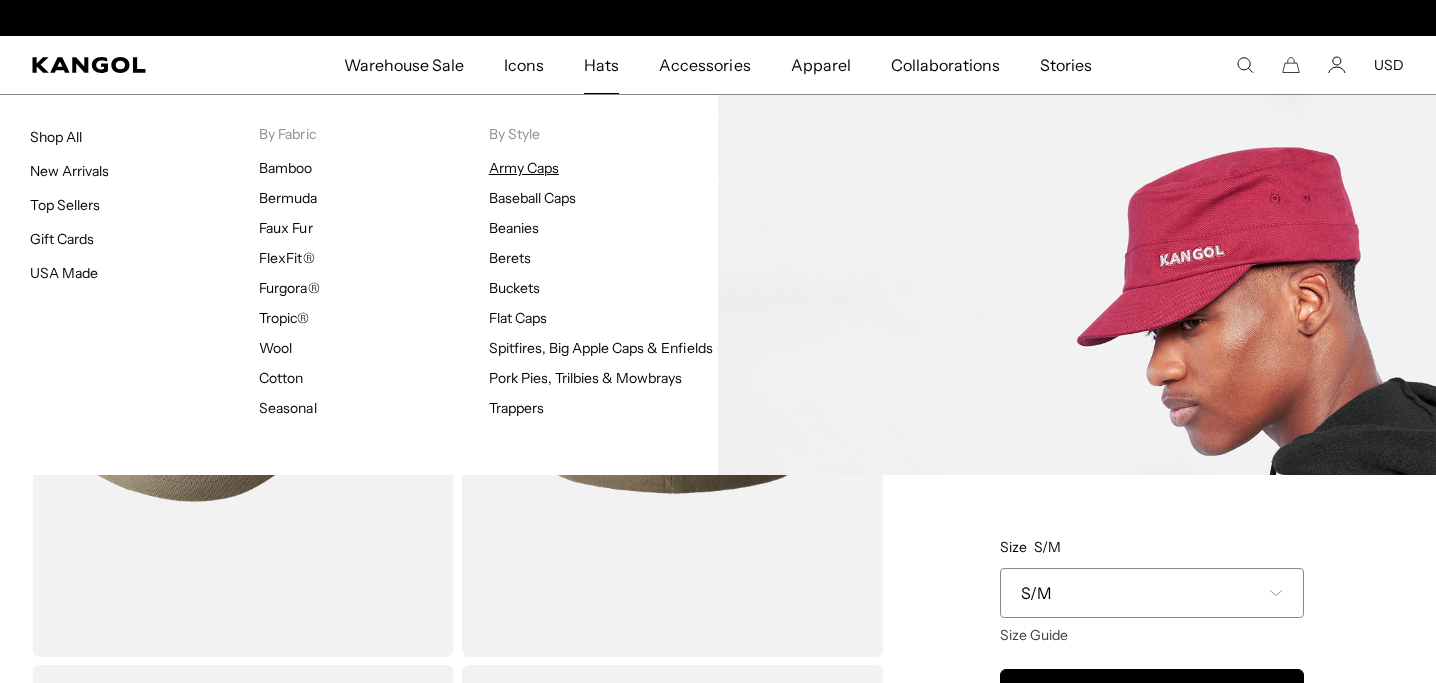 click on "Army Caps" at bounding box center (524, 168) 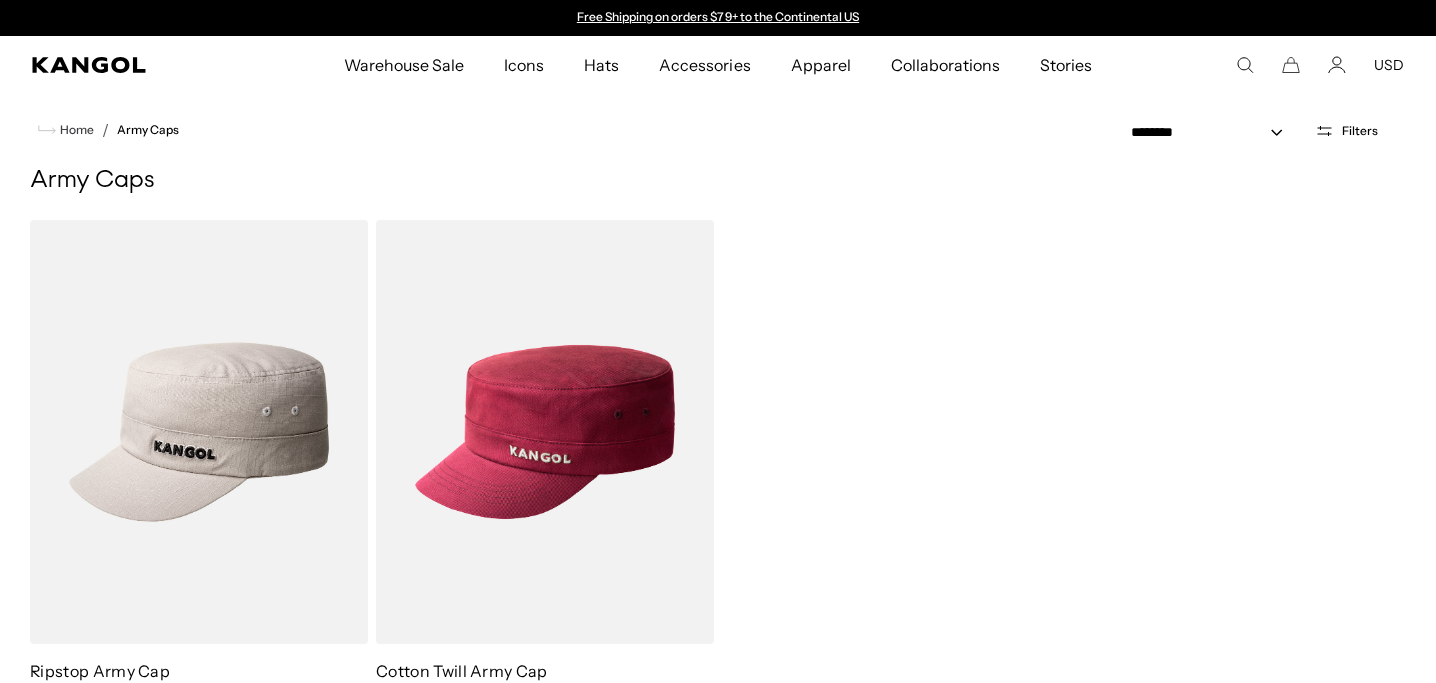 scroll, scrollTop: 0, scrollLeft: 0, axis: both 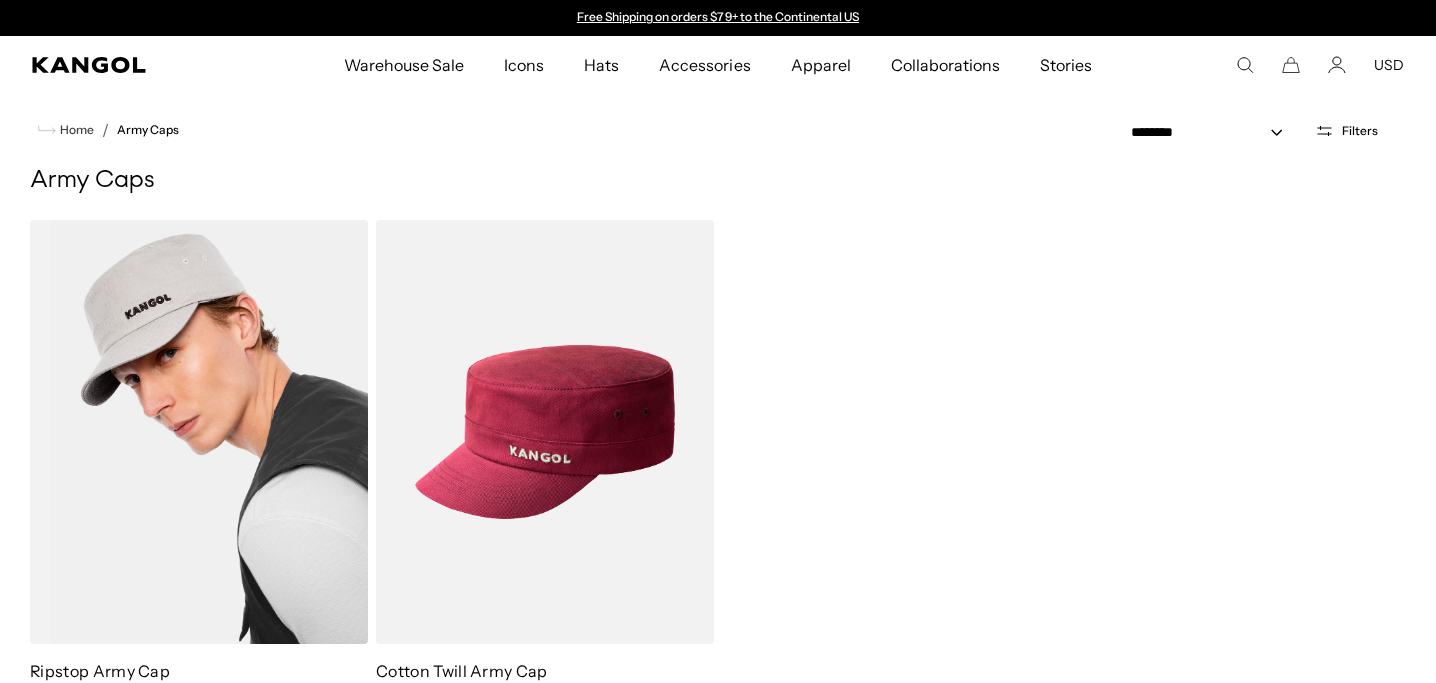 click at bounding box center (199, 432) 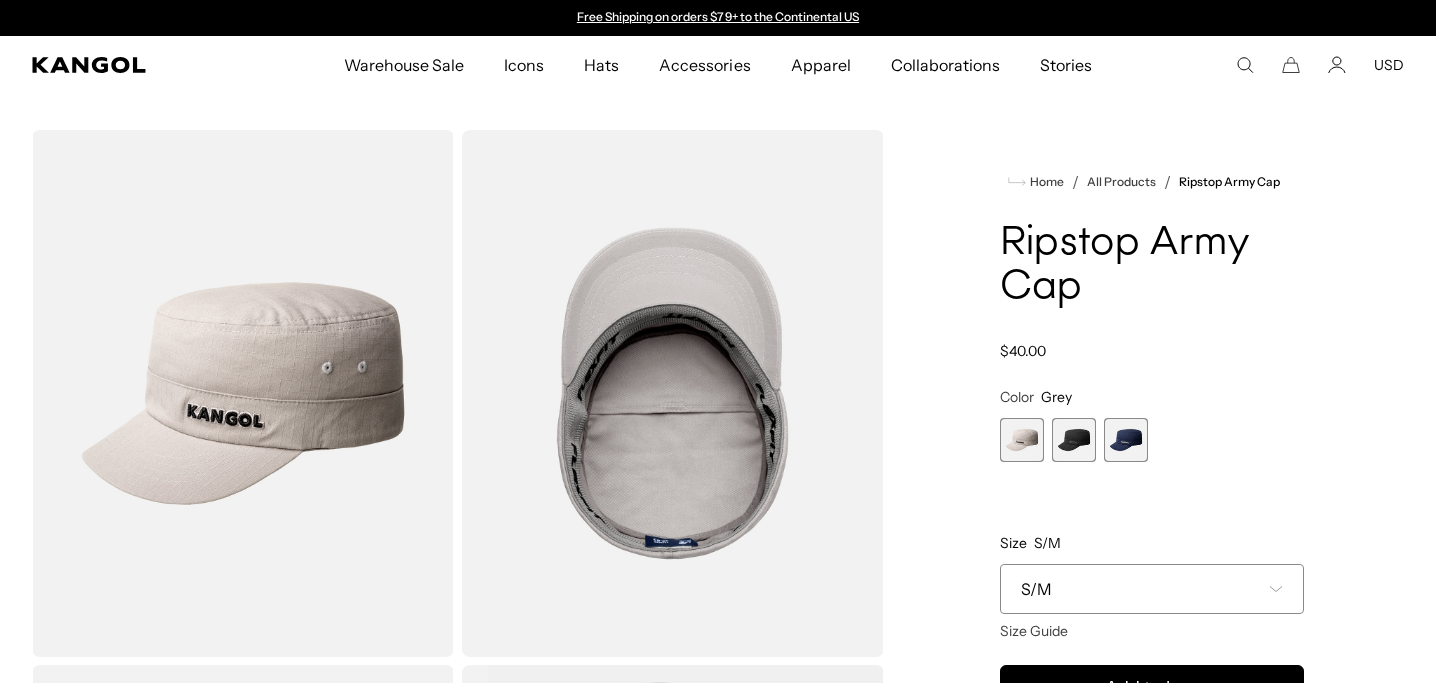 scroll, scrollTop: 0, scrollLeft: 0, axis: both 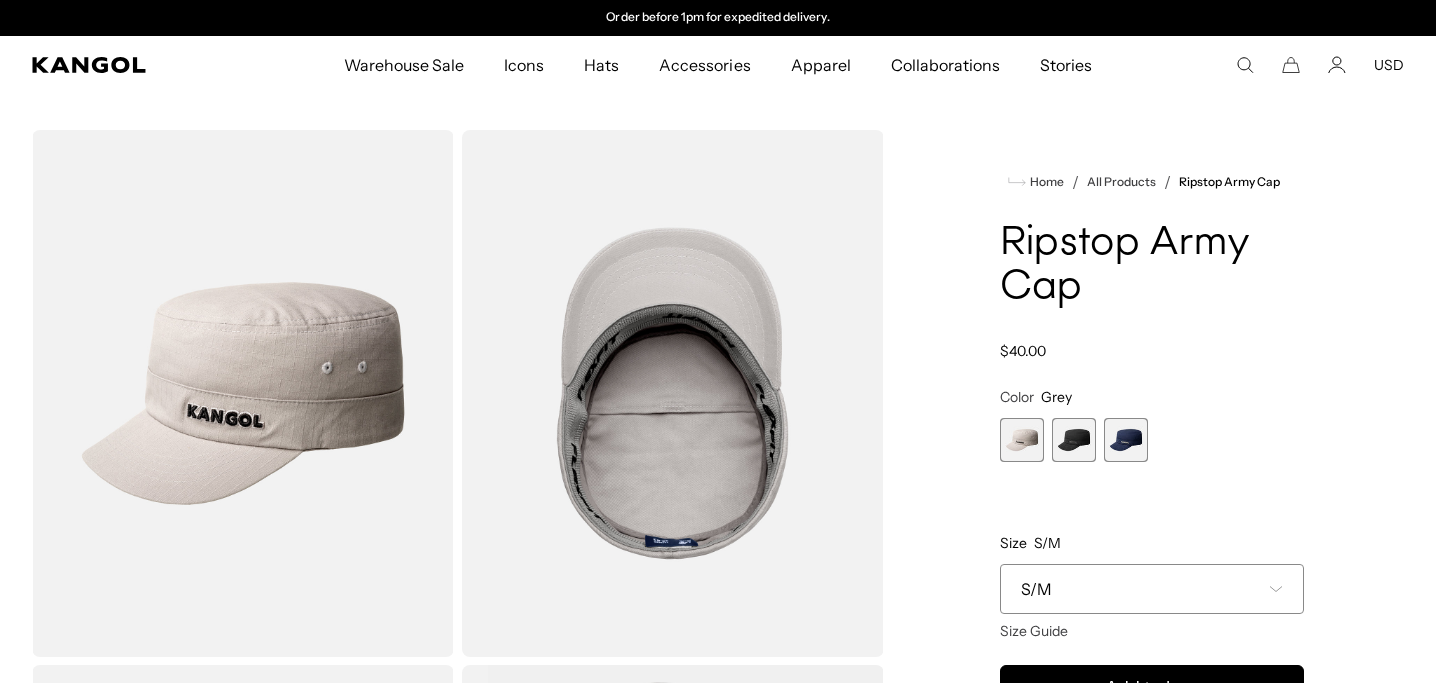 click at bounding box center (1074, 440) 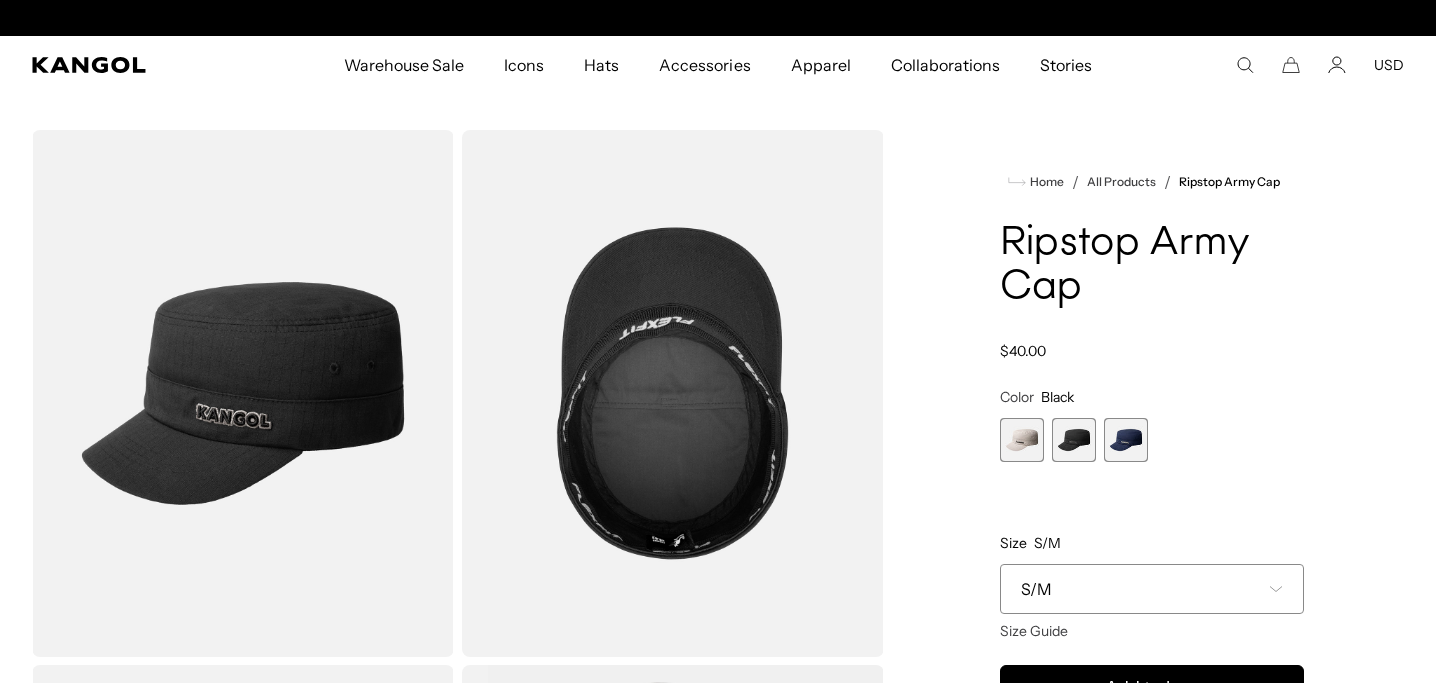 scroll, scrollTop: 0, scrollLeft: 412, axis: horizontal 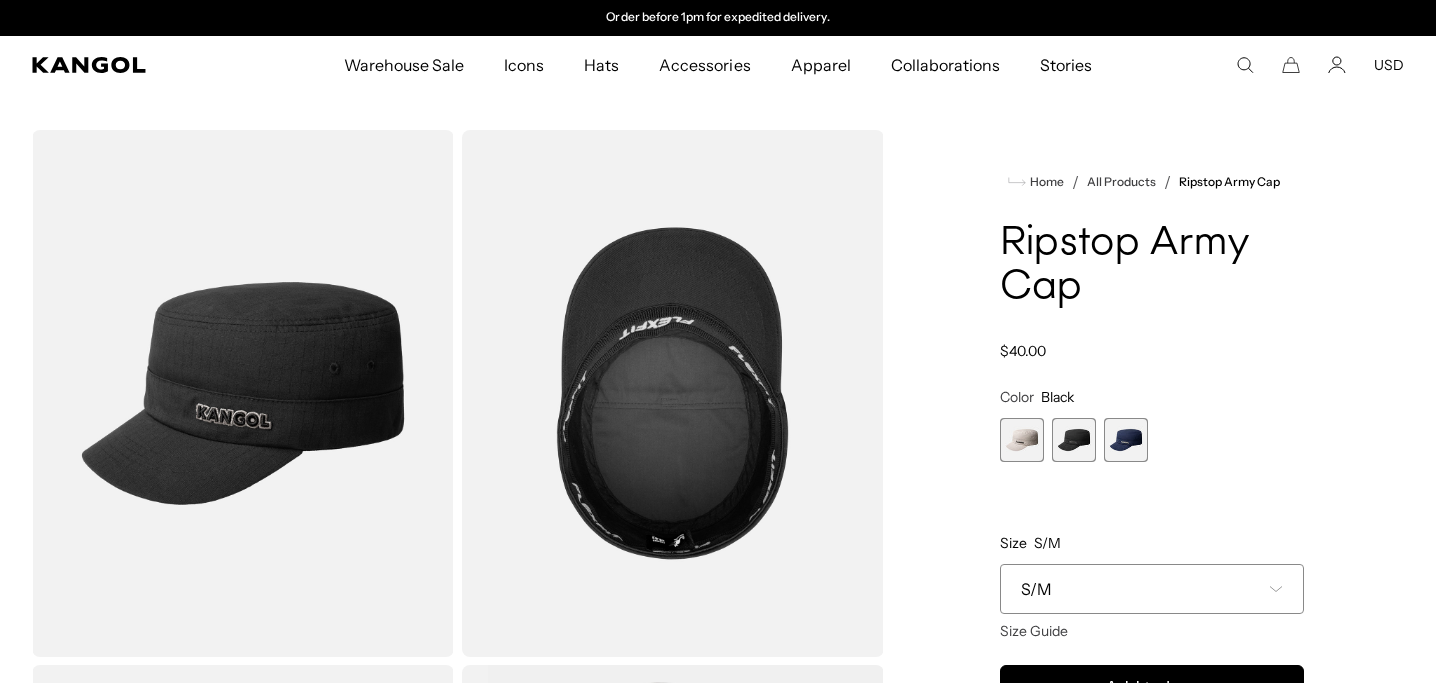 click at bounding box center (1126, 440) 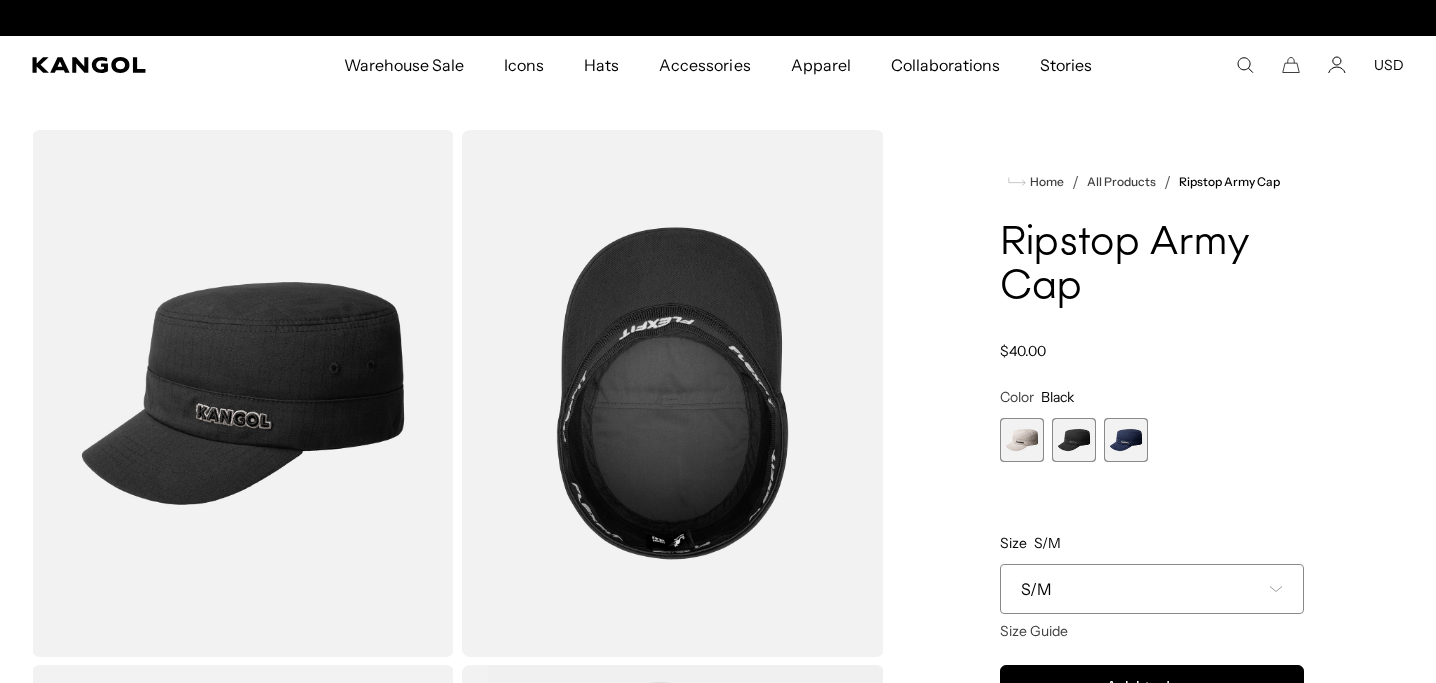 scroll, scrollTop: 0, scrollLeft: 0, axis: both 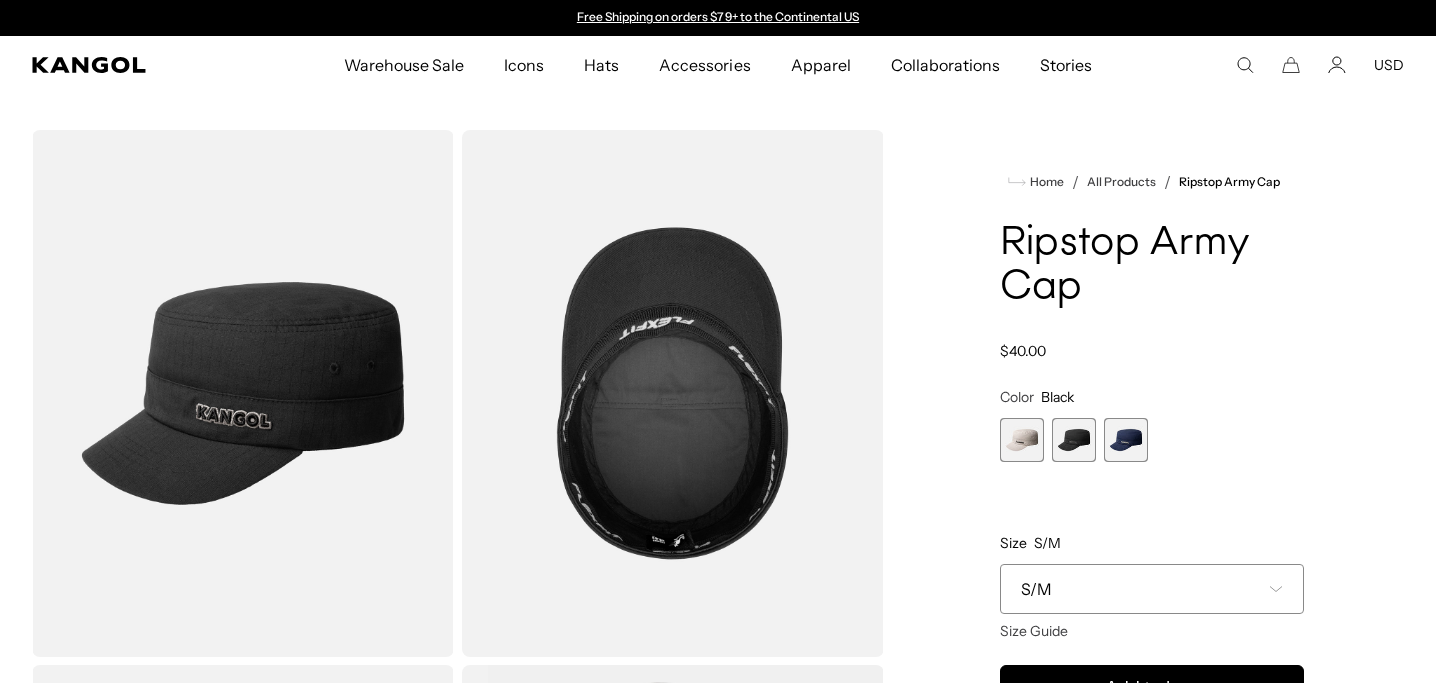 click at bounding box center (1126, 440) 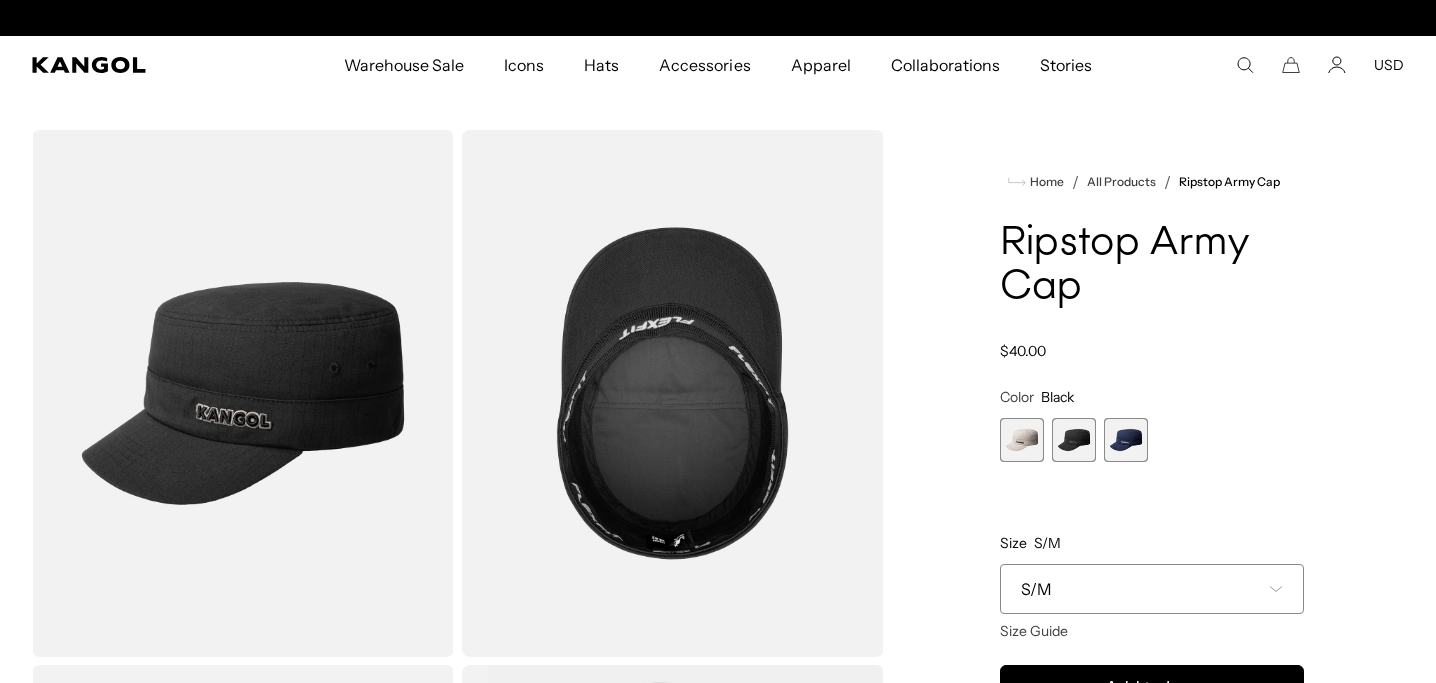 scroll, scrollTop: 0, scrollLeft: 412, axis: horizontal 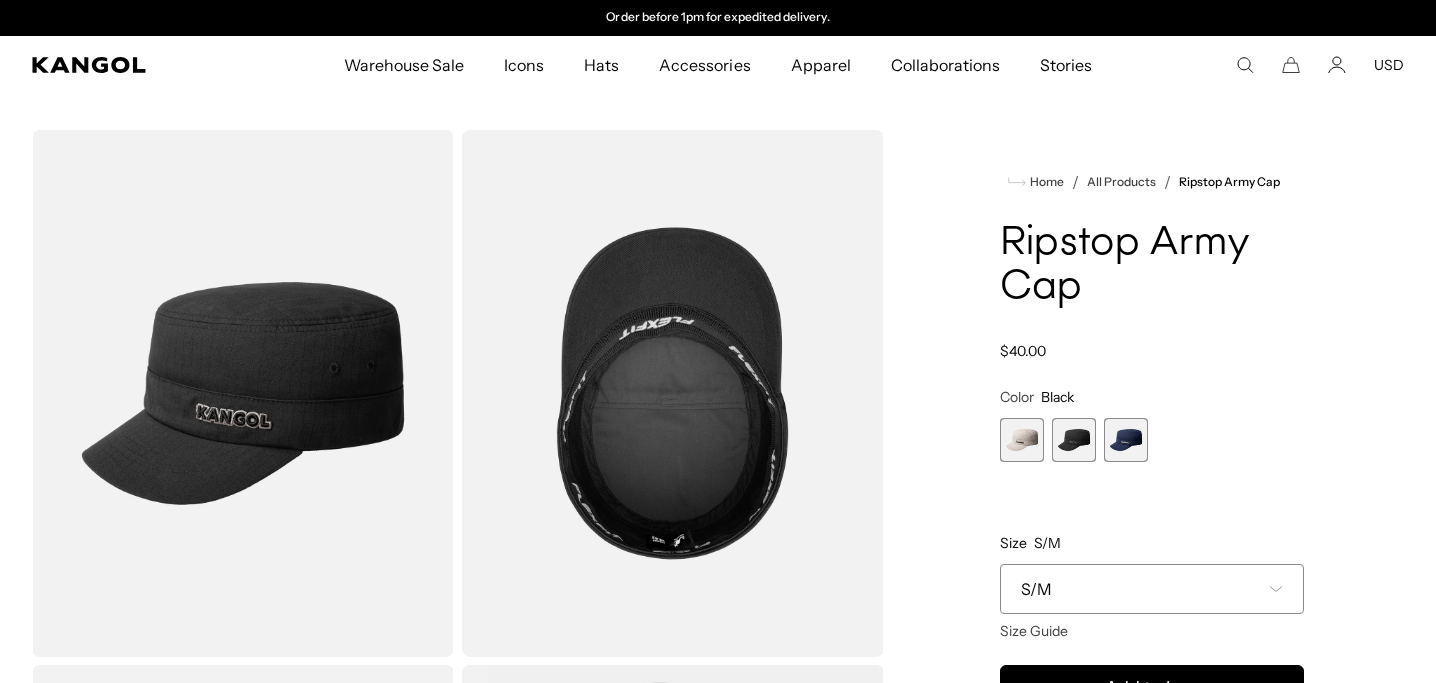 click at bounding box center [1022, 440] 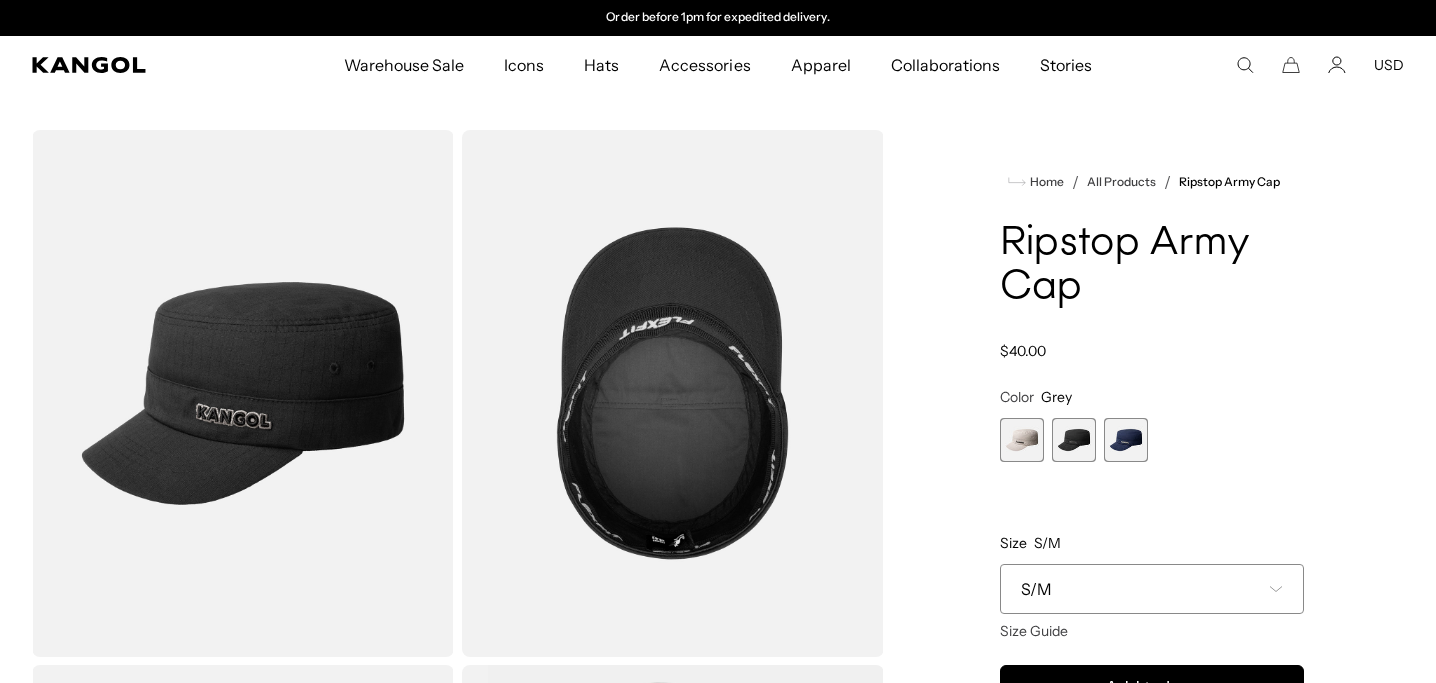 click at bounding box center [1022, 440] 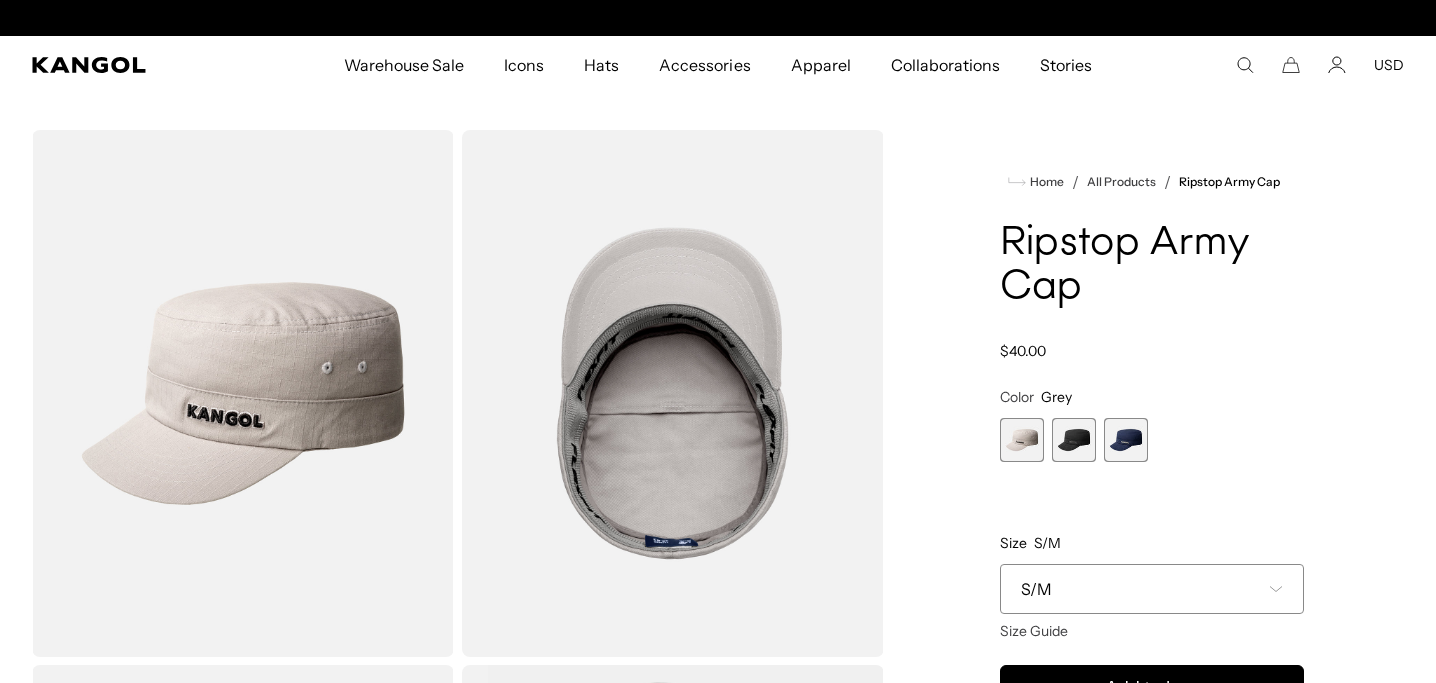 scroll, scrollTop: 0, scrollLeft: 0, axis: both 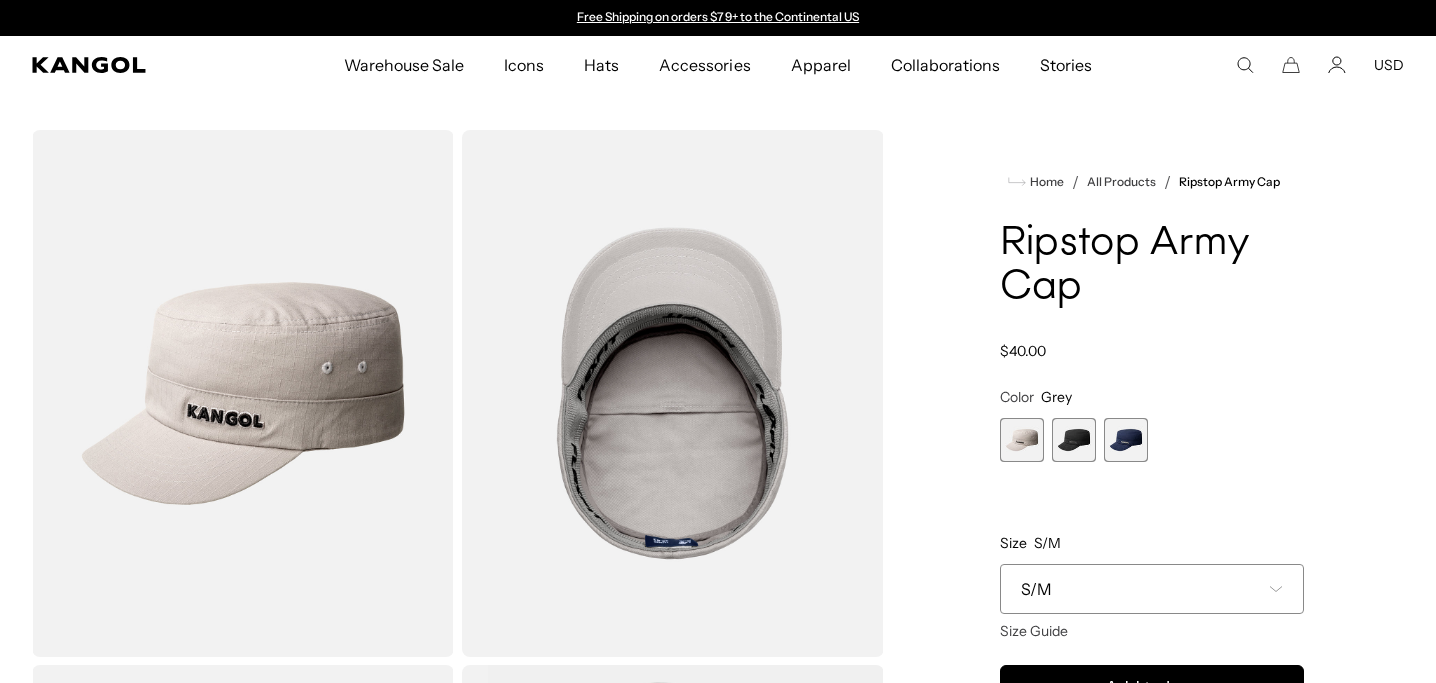click at bounding box center (1074, 440) 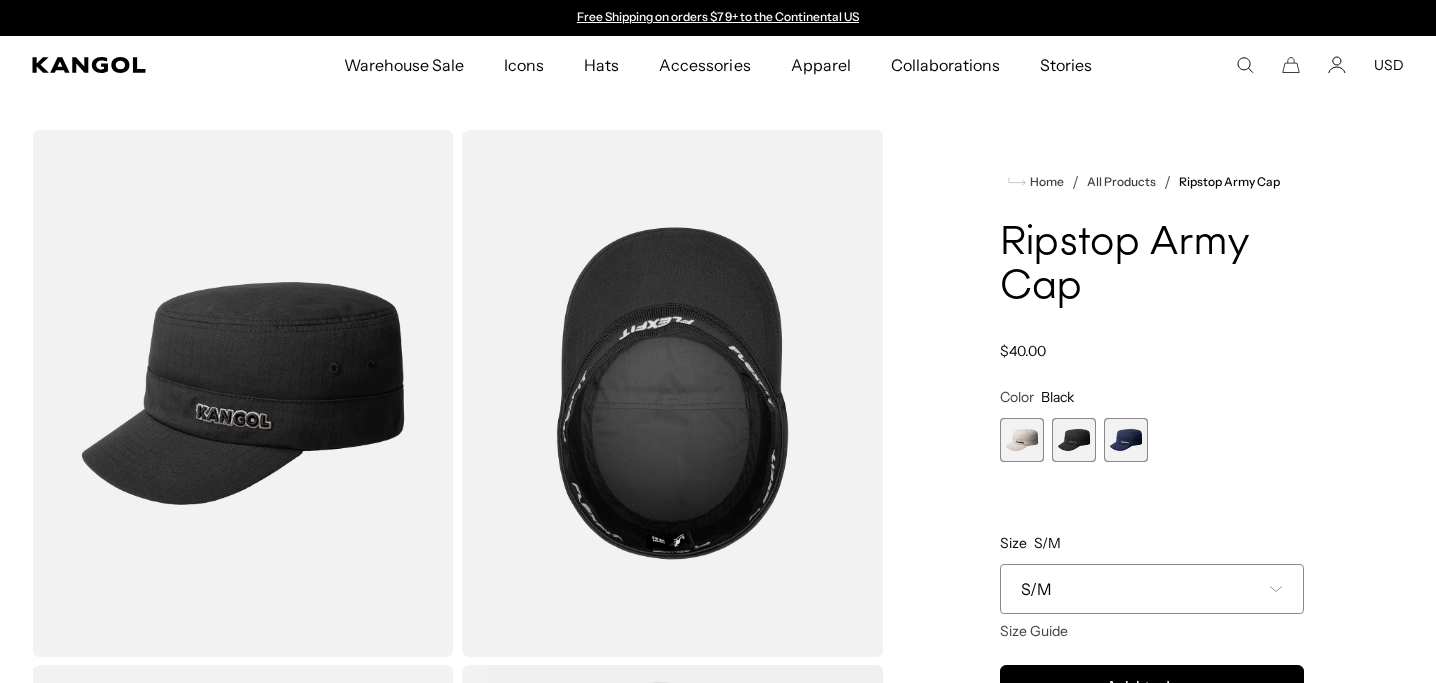 click at bounding box center (1074, 440) 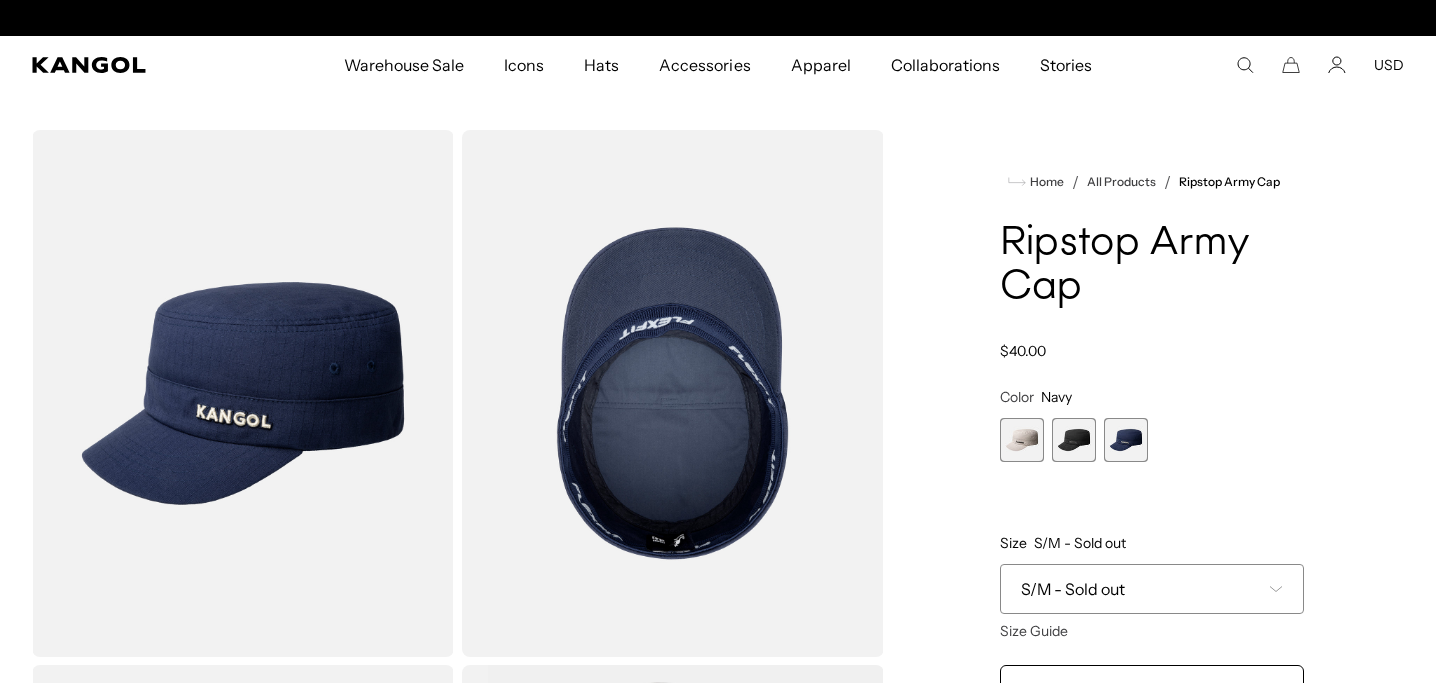 click at bounding box center (1126, 440) 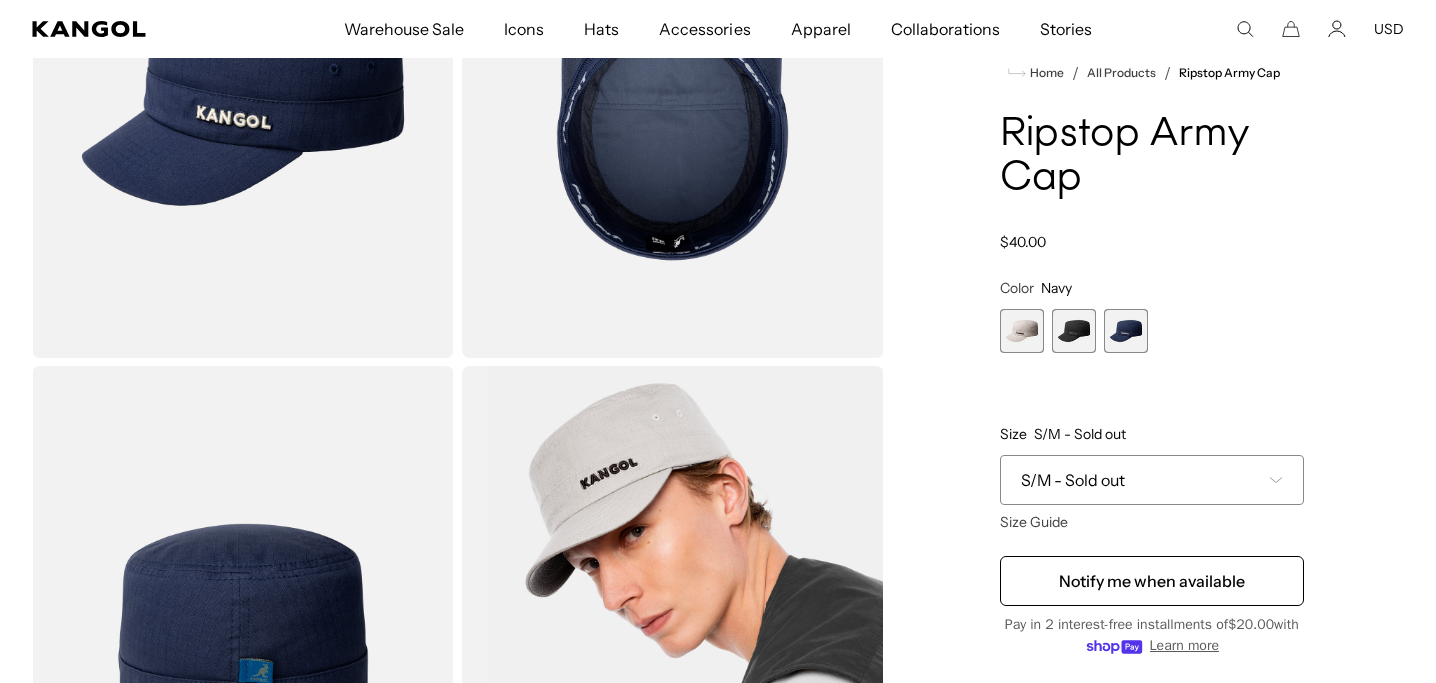 scroll, scrollTop: 300, scrollLeft: 0, axis: vertical 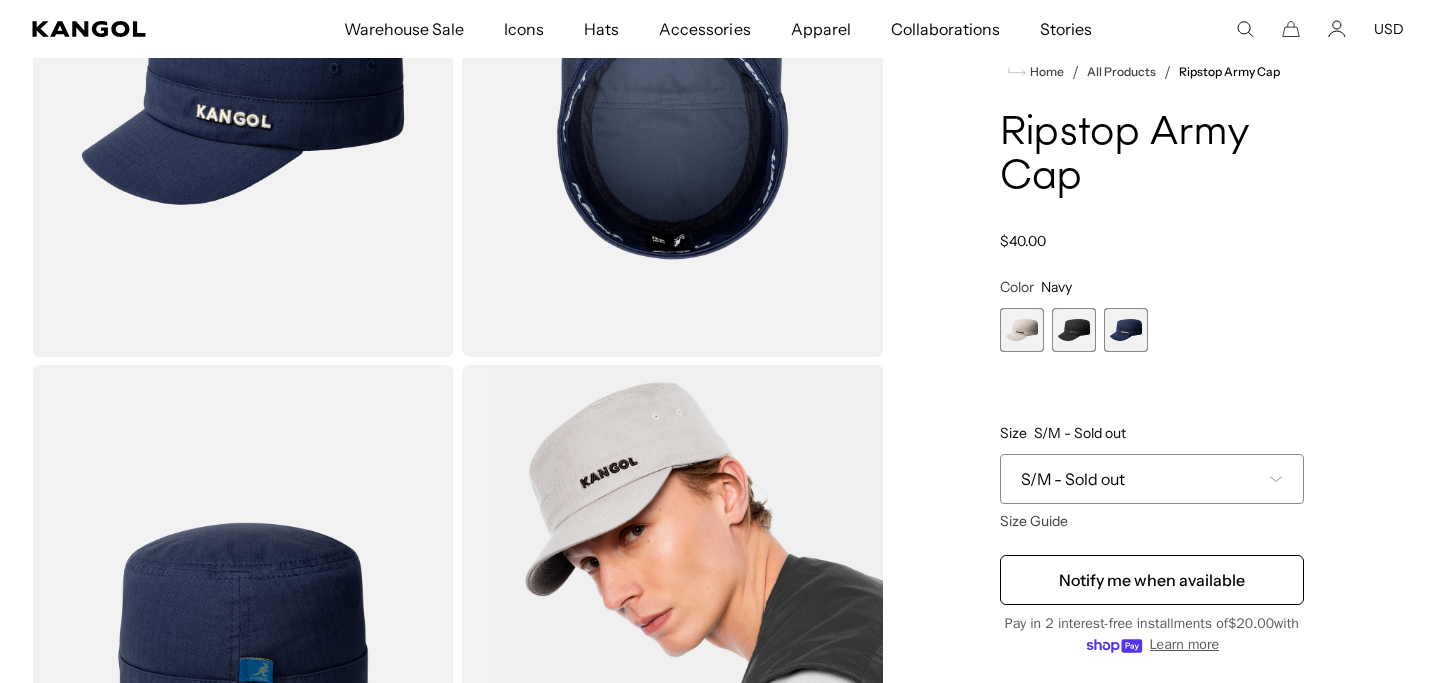 click at bounding box center (1022, 330) 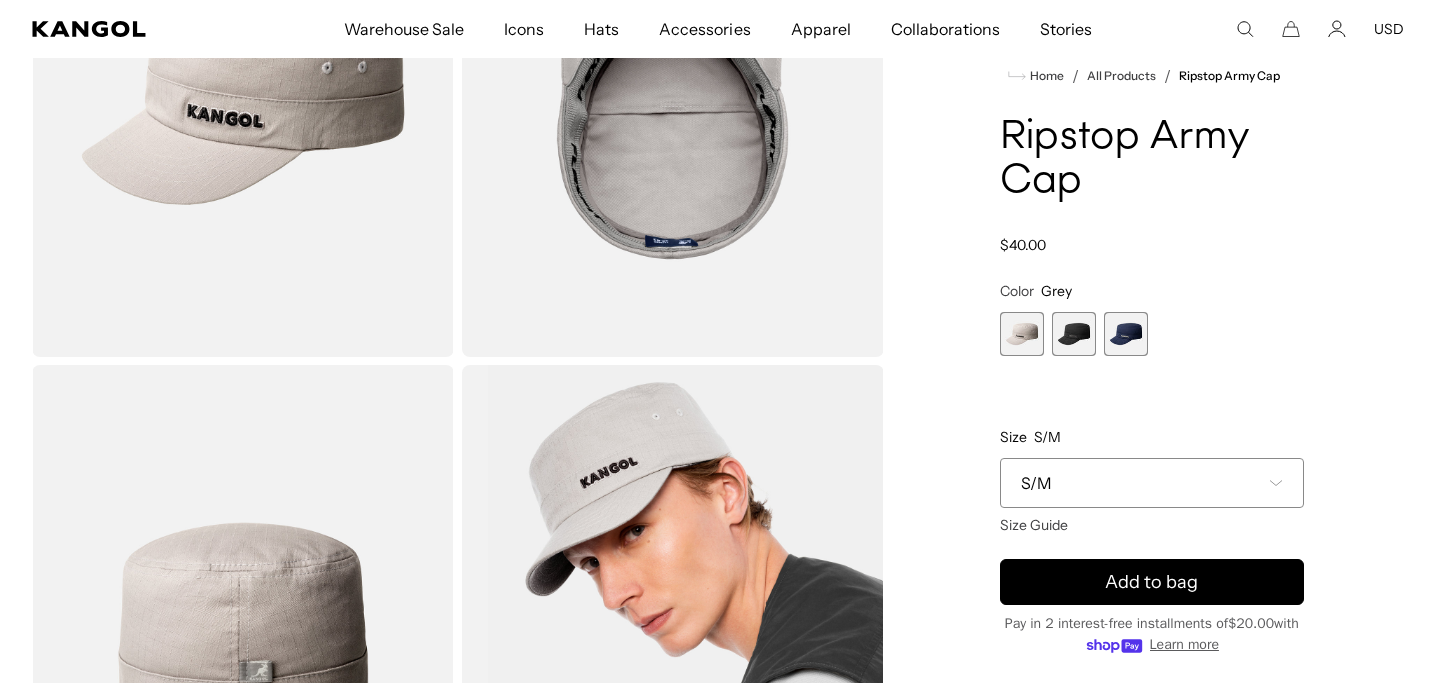 scroll, scrollTop: 0, scrollLeft: 412, axis: horizontal 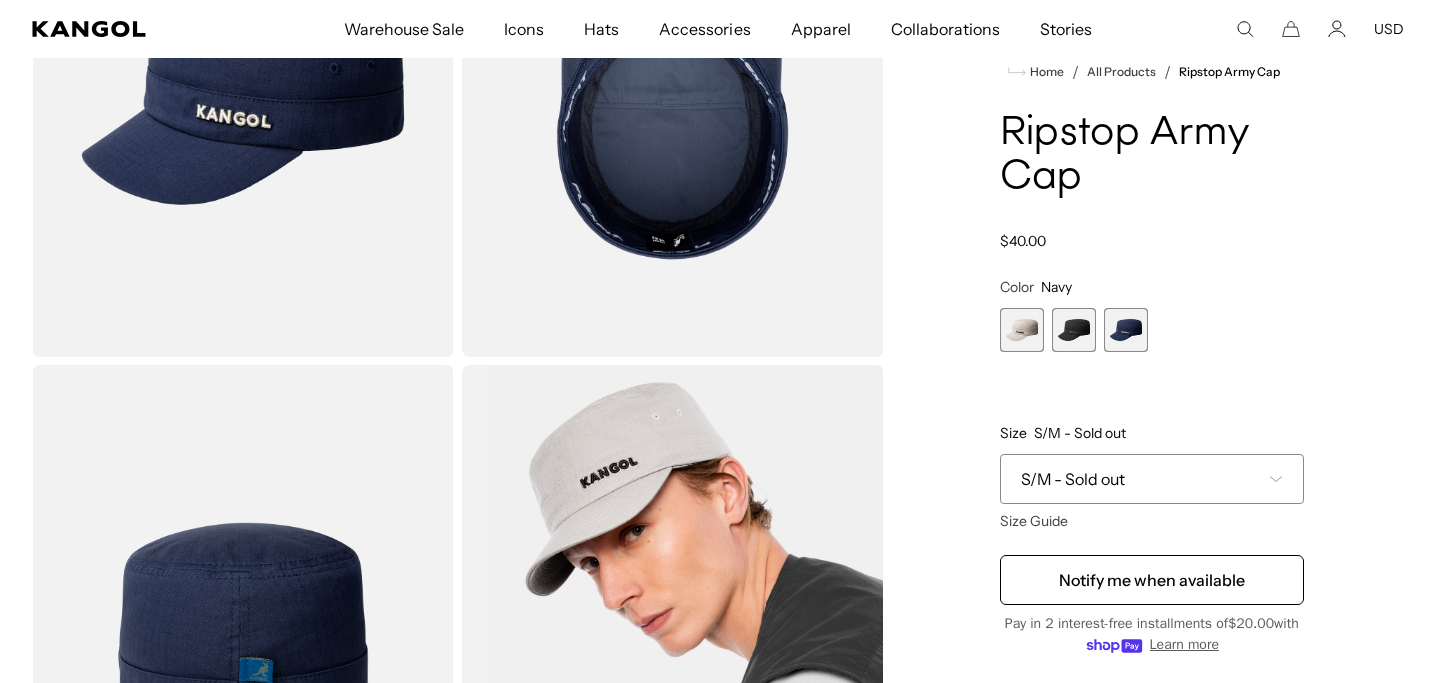 click at bounding box center [1074, 330] 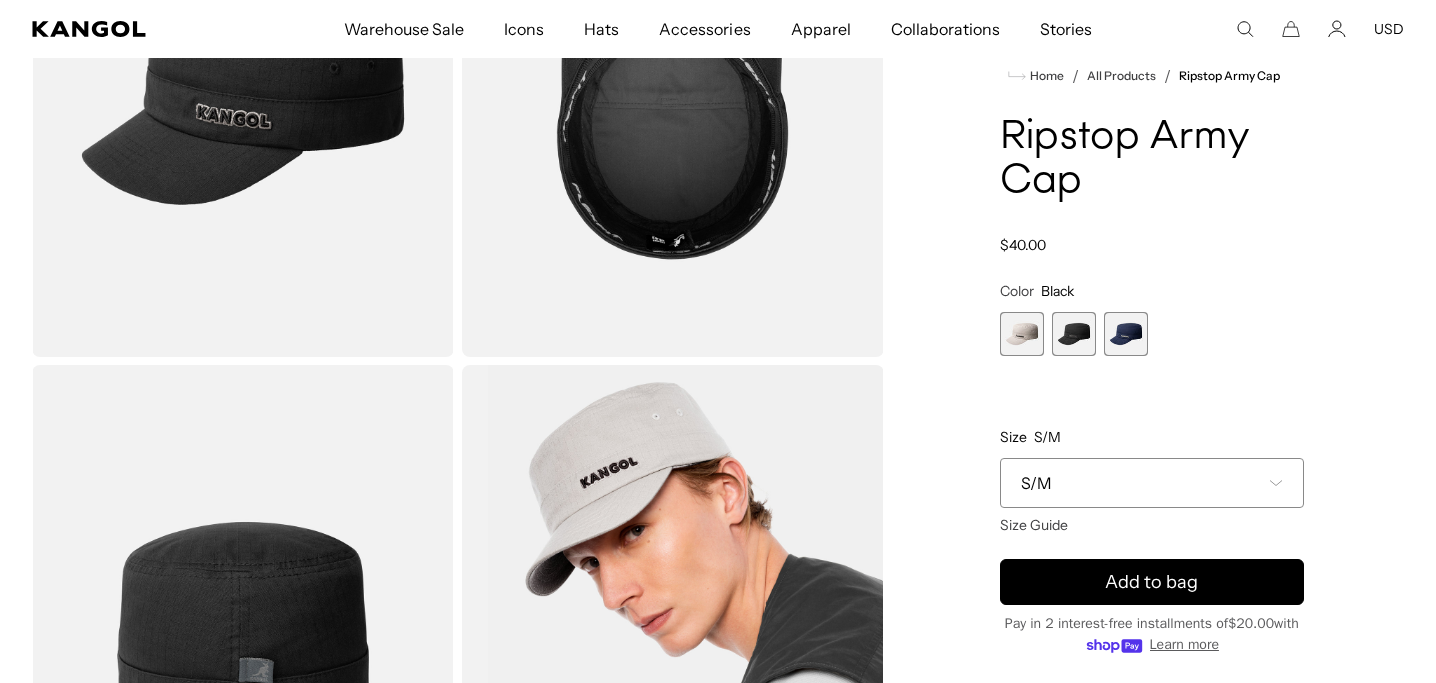 scroll, scrollTop: 0, scrollLeft: 412, axis: horizontal 